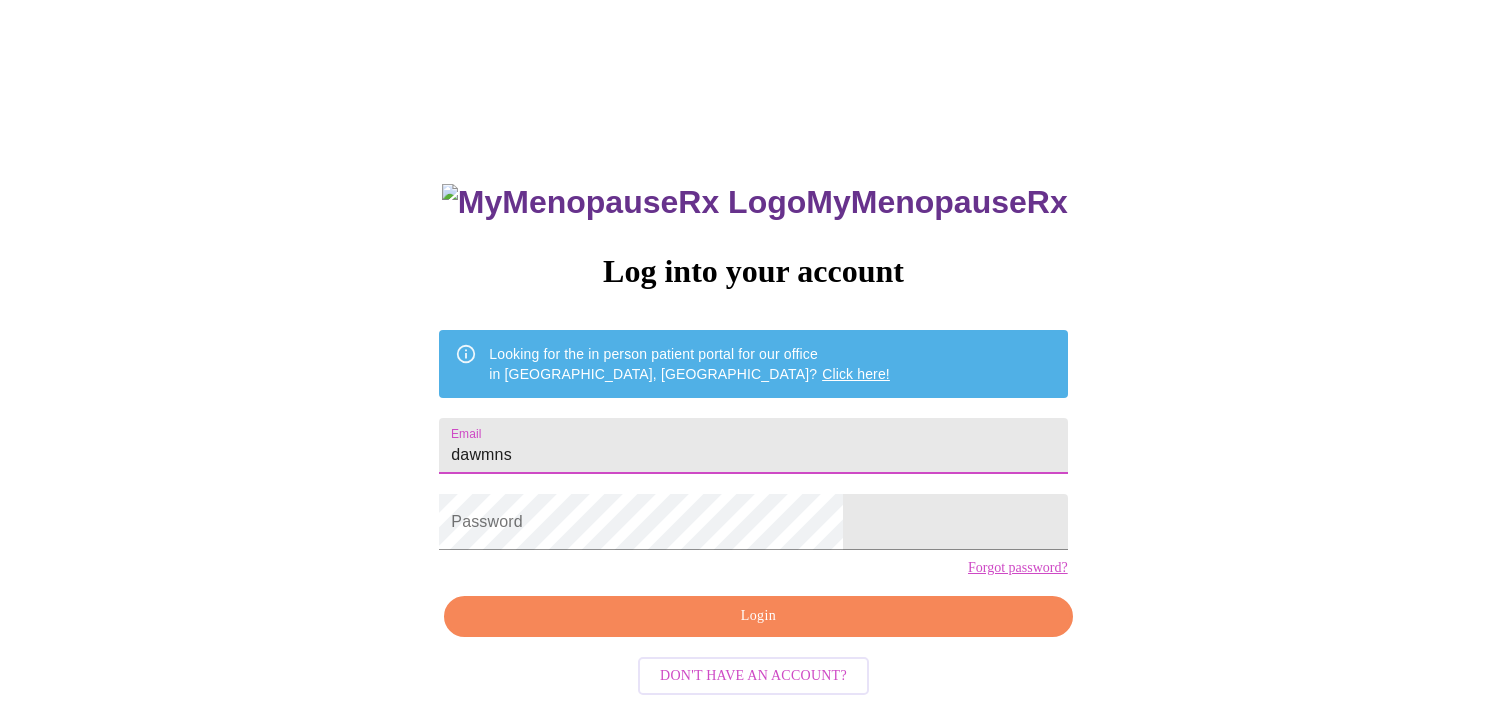 scroll, scrollTop: 0, scrollLeft: 0, axis: both 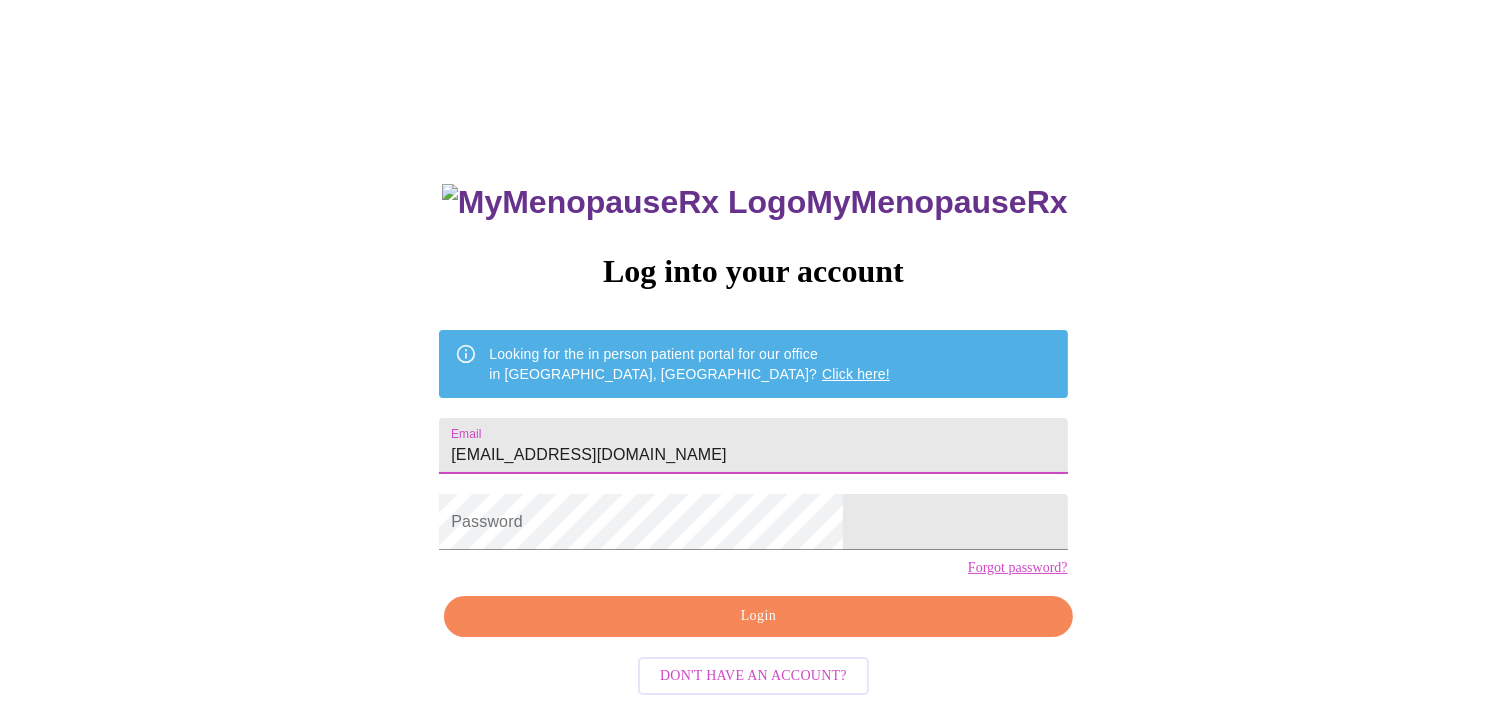 type on "[EMAIL_ADDRESS][DOMAIN_NAME]" 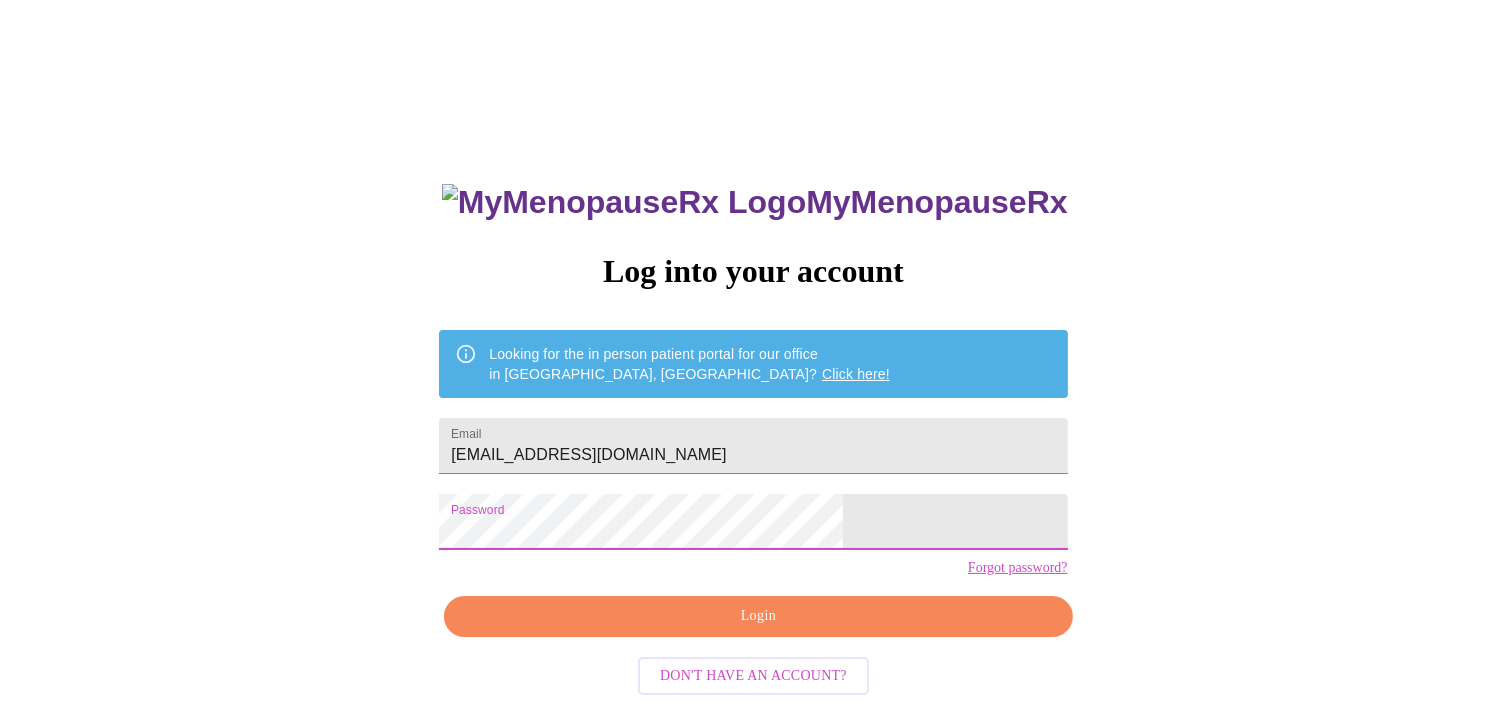 click on "Login" at bounding box center [758, 616] 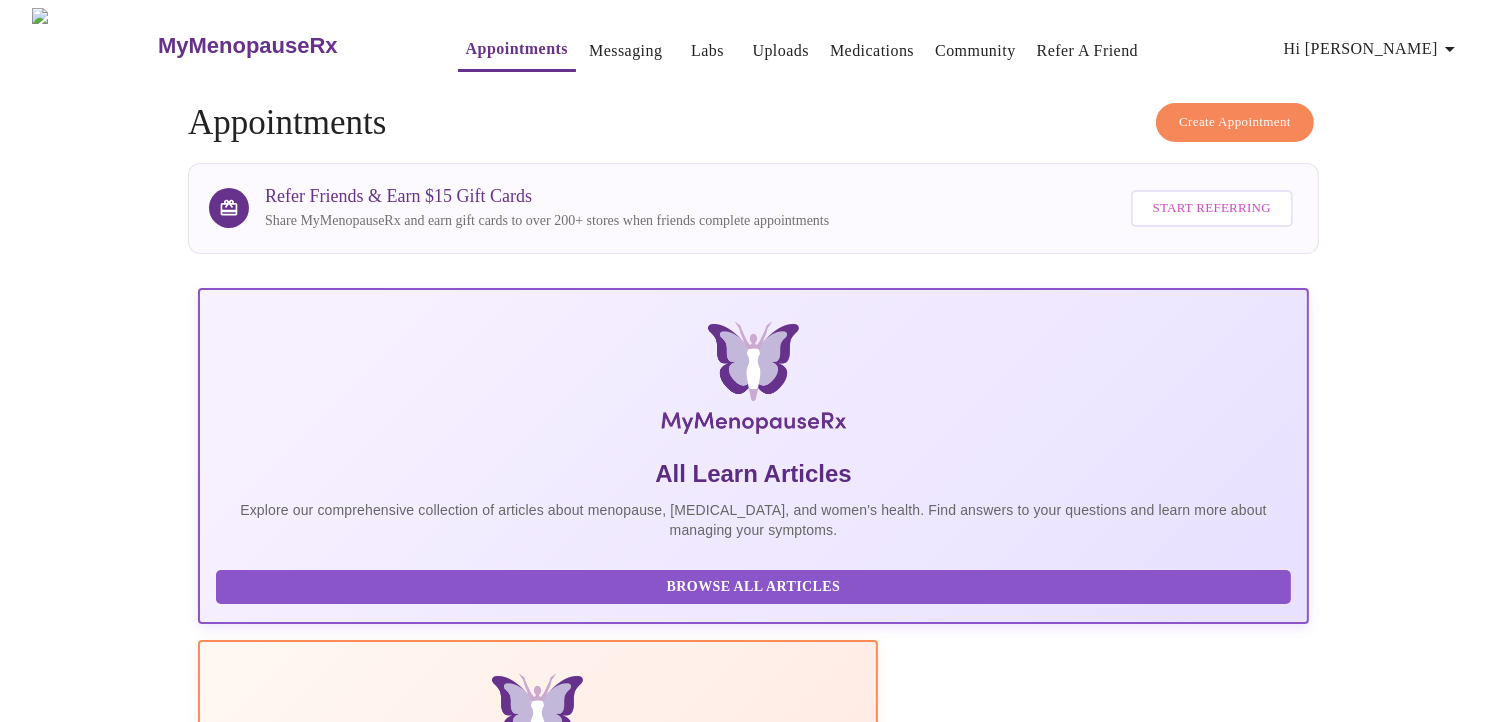 scroll, scrollTop: 400, scrollLeft: 0, axis: vertical 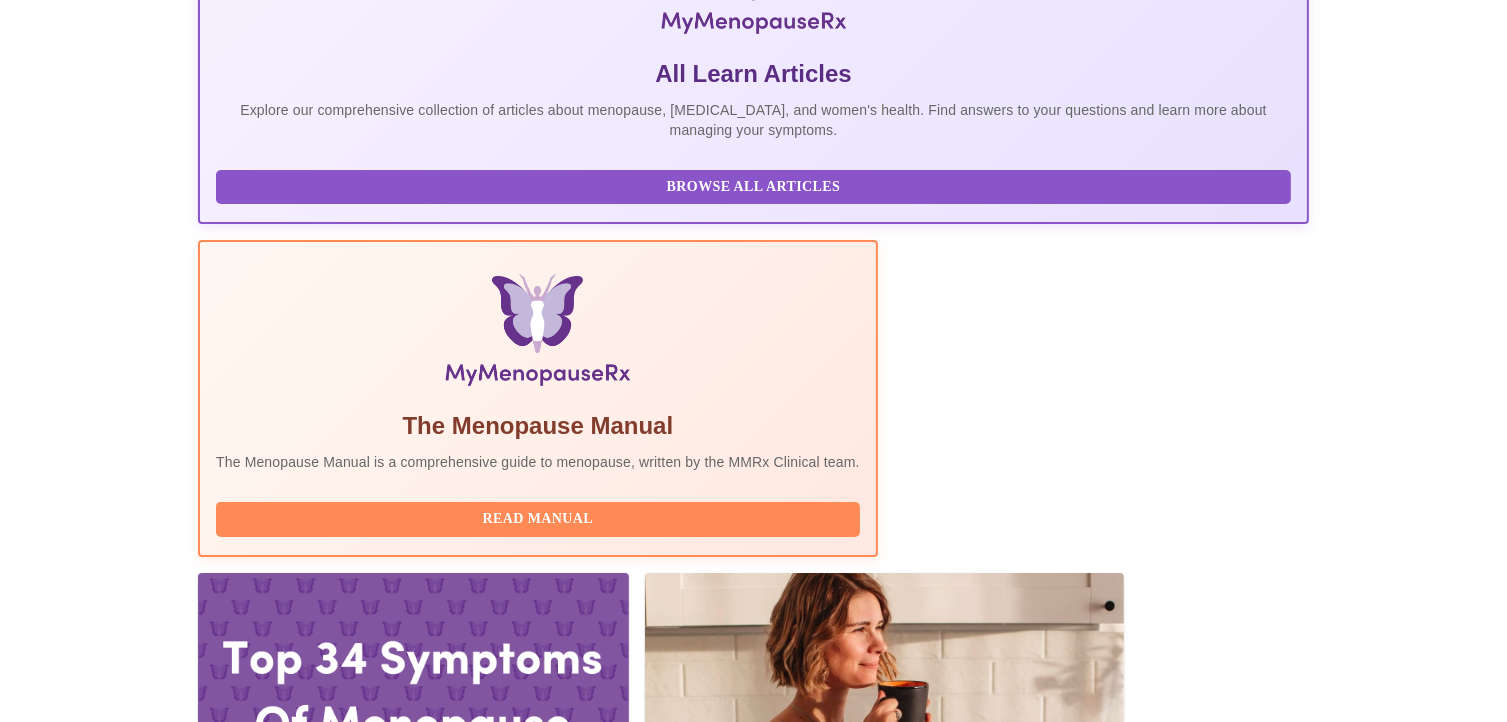 click on "Complete Pre-Assessment" at bounding box center [1173, 2152] 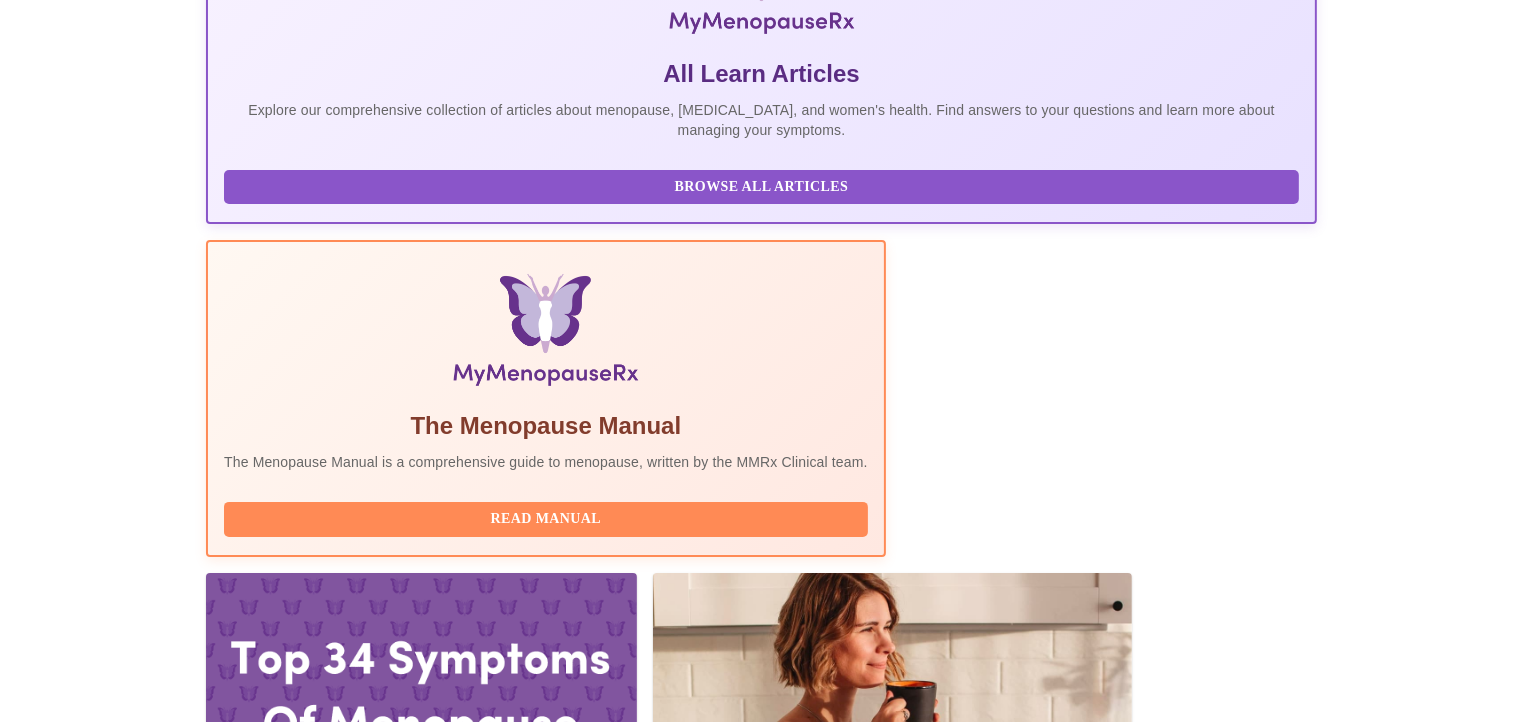 scroll, scrollTop: 0, scrollLeft: 0, axis: both 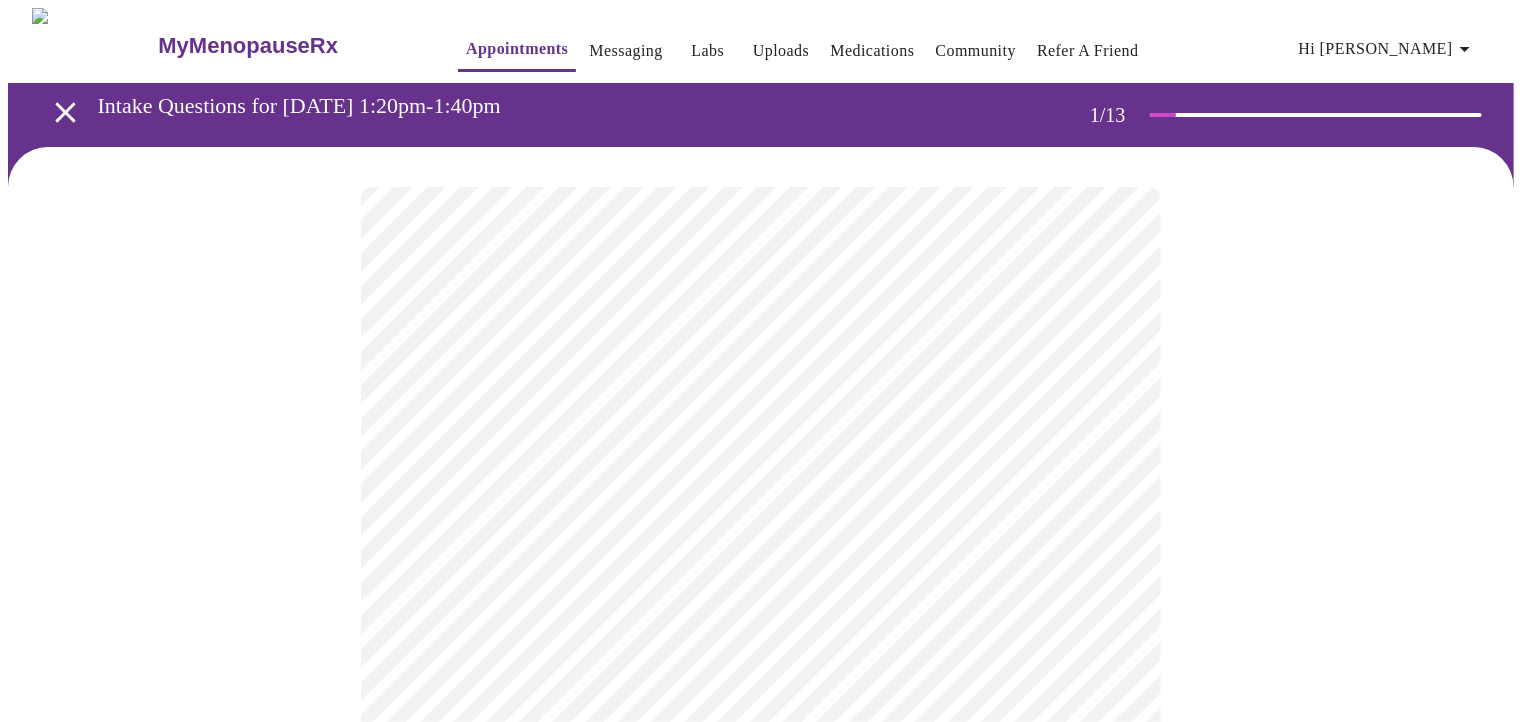 click on "MyMenopauseRx Appointments Messaging Labs Uploads Medications Community Refer a Friend Hi [PERSON_NAME]   Intake Questions for [DATE] 1:20pm-1:40pm 1  /  13 Settings Billing Invoices Log out" at bounding box center (761, 920) 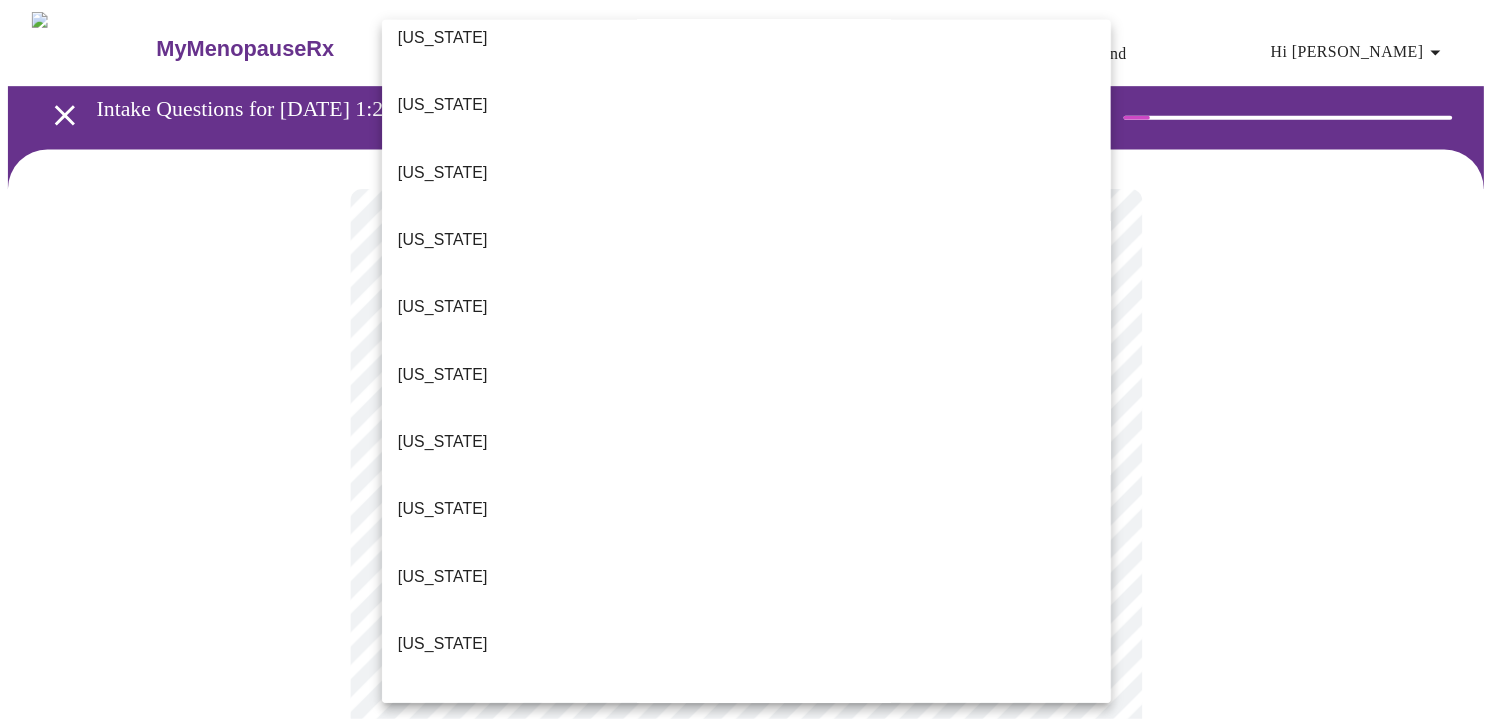 scroll, scrollTop: 600, scrollLeft: 0, axis: vertical 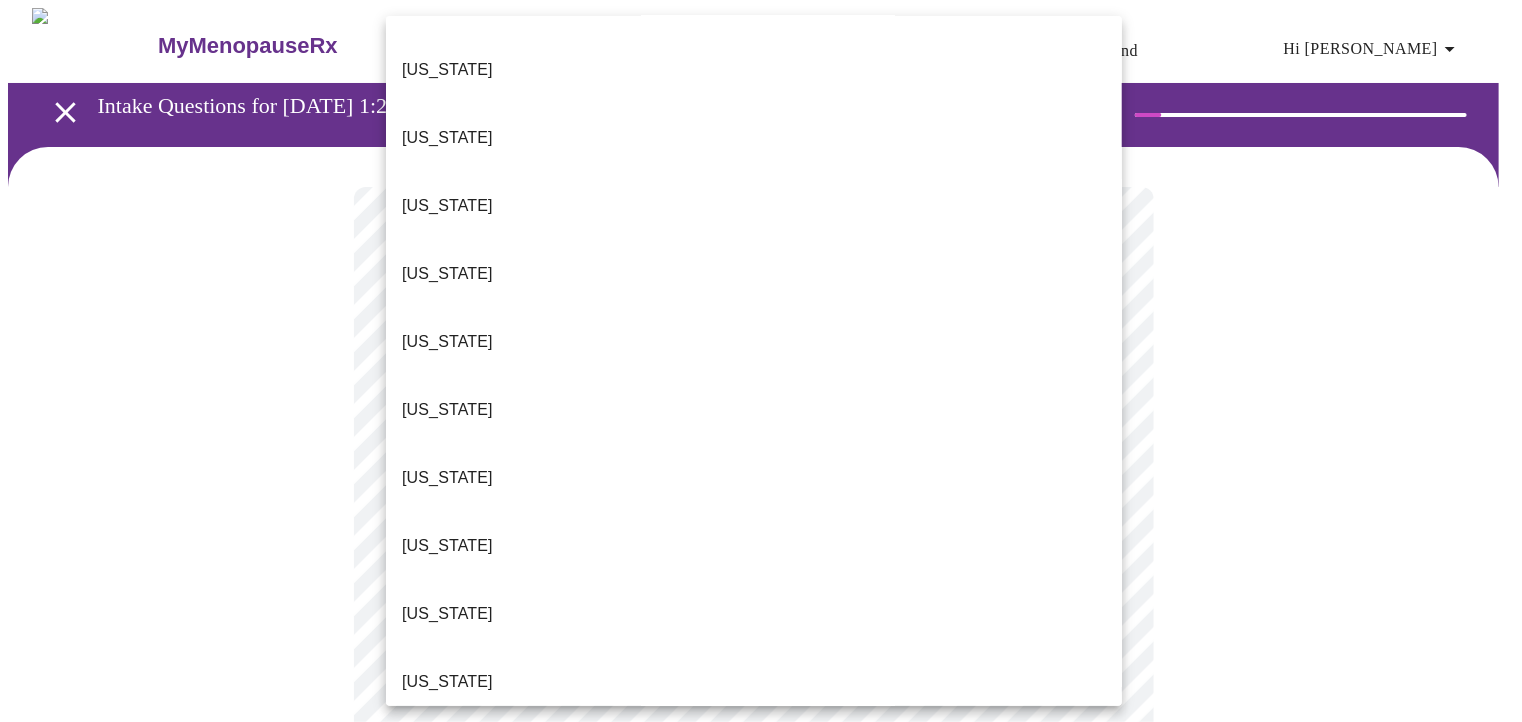 click on "[US_STATE]" at bounding box center (754, 886) 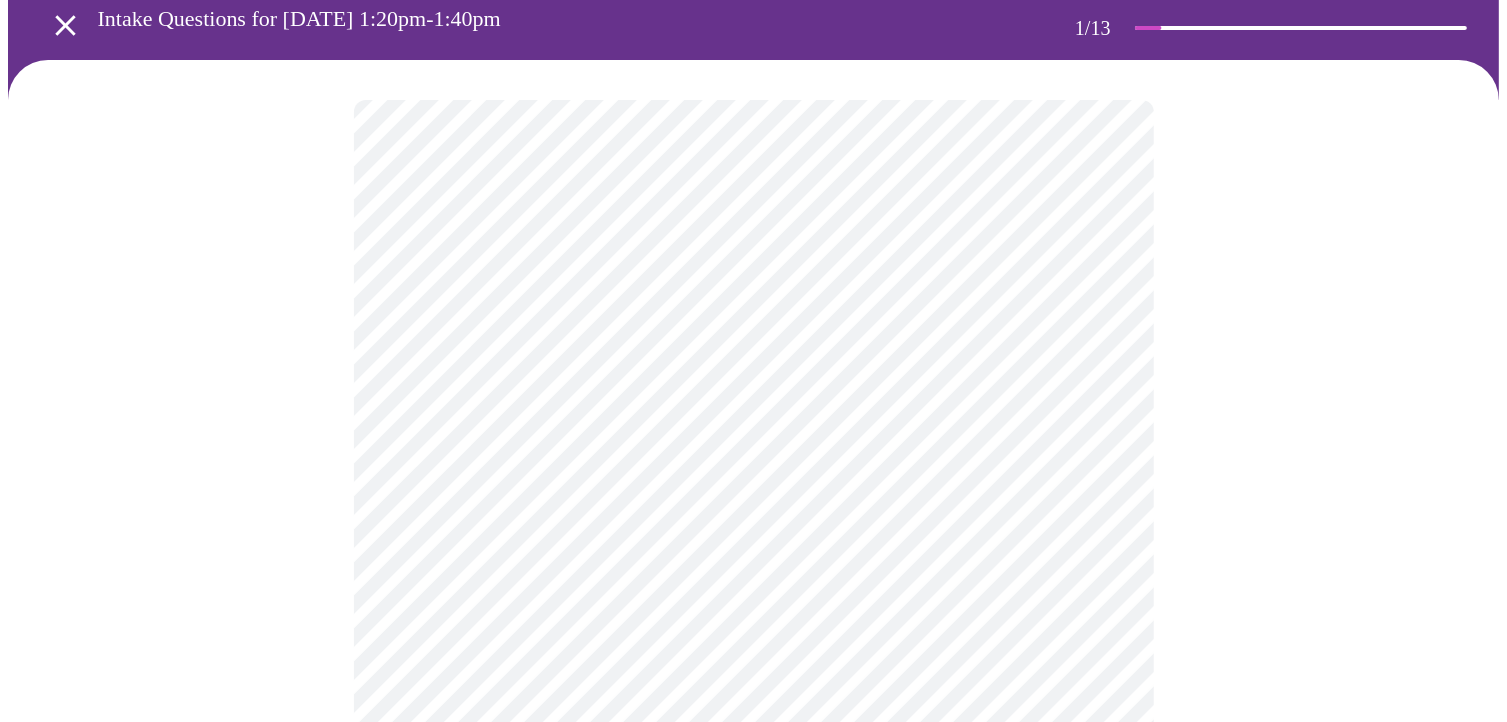 scroll, scrollTop: 200, scrollLeft: 0, axis: vertical 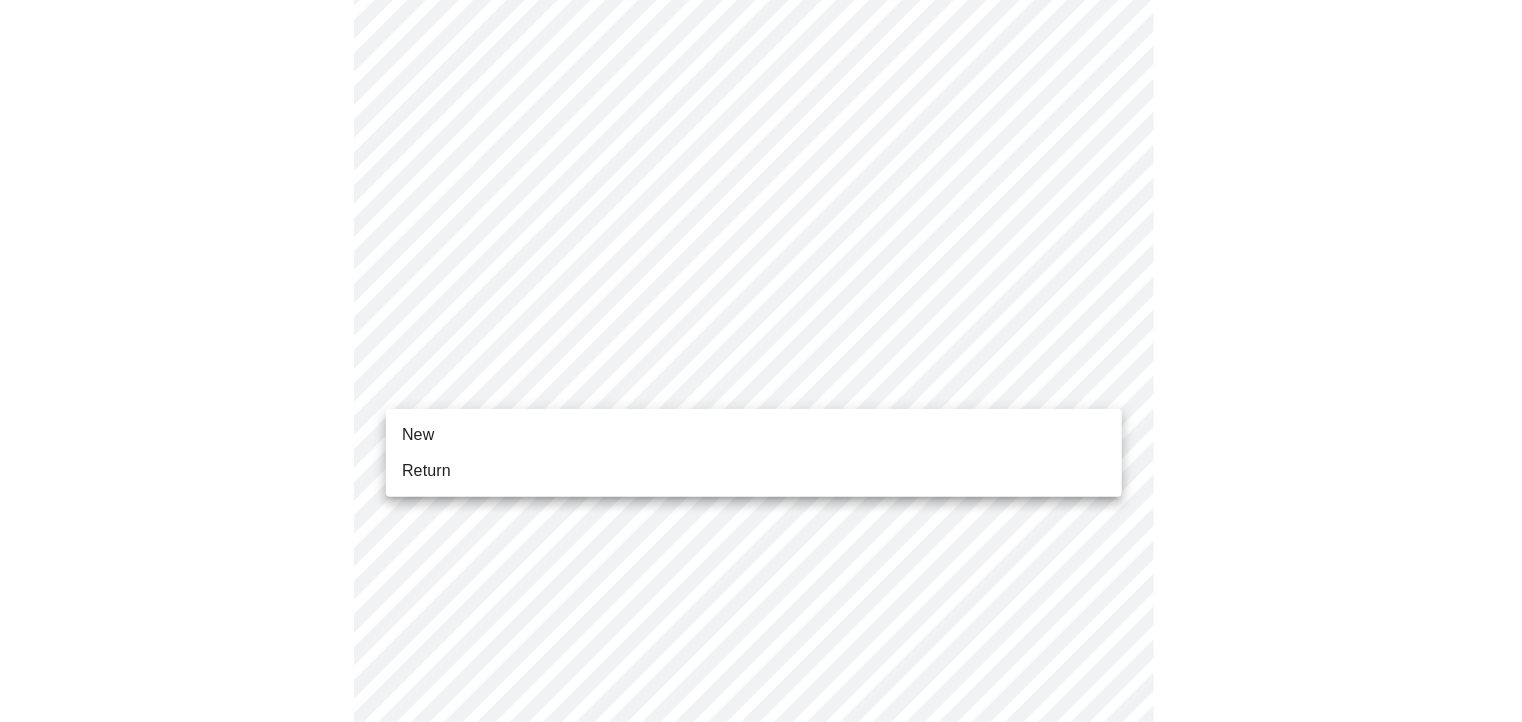 click on "MyMenopauseRx Appointments Messaging Labs Uploads Medications Community Refer a Friend Hi [PERSON_NAME]   Intake Questions for [DATE] 1:20pm-1:40pm 1  /  13 Settings Billing Invoices Log out New Return" at bounding box center (761, 714) 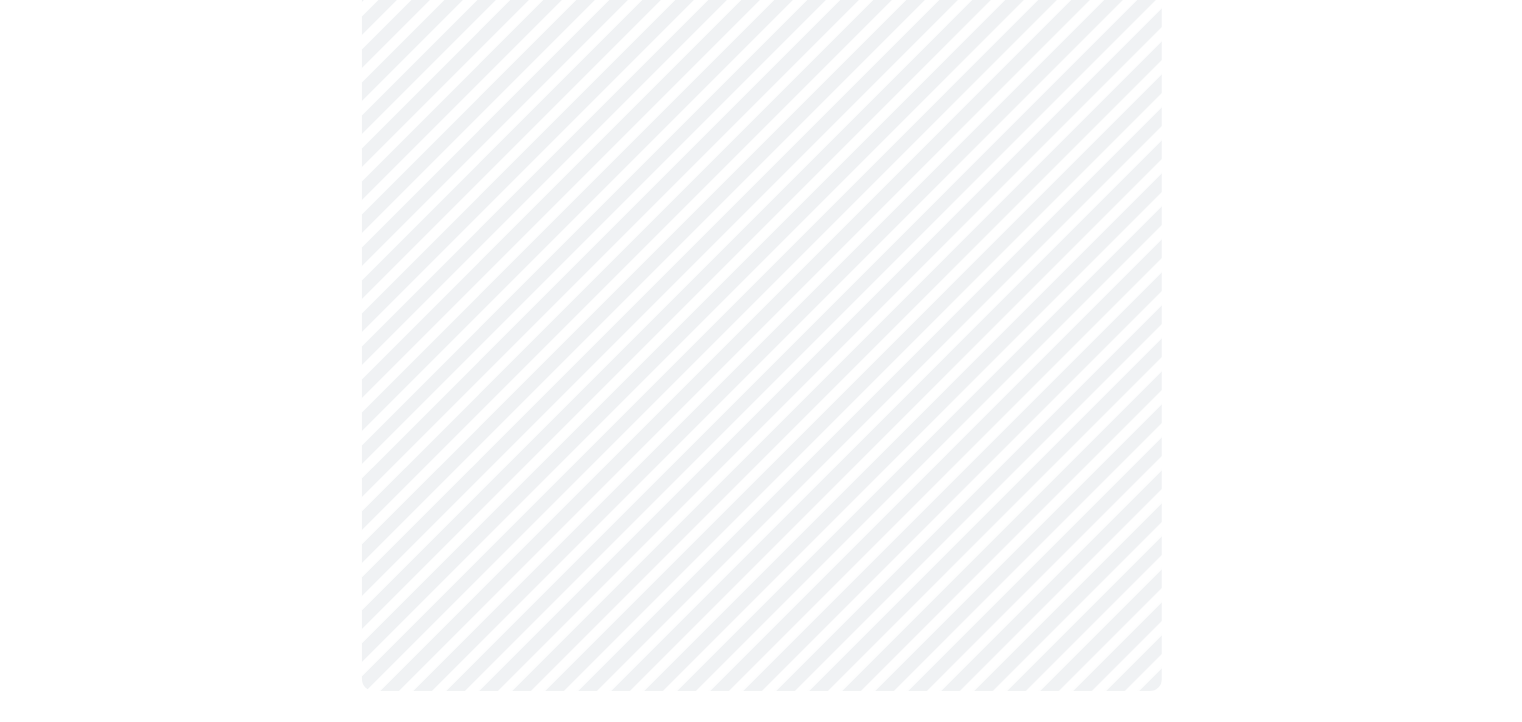 scroll, scrollTop: 0, scrollLeft: 0, axis: both 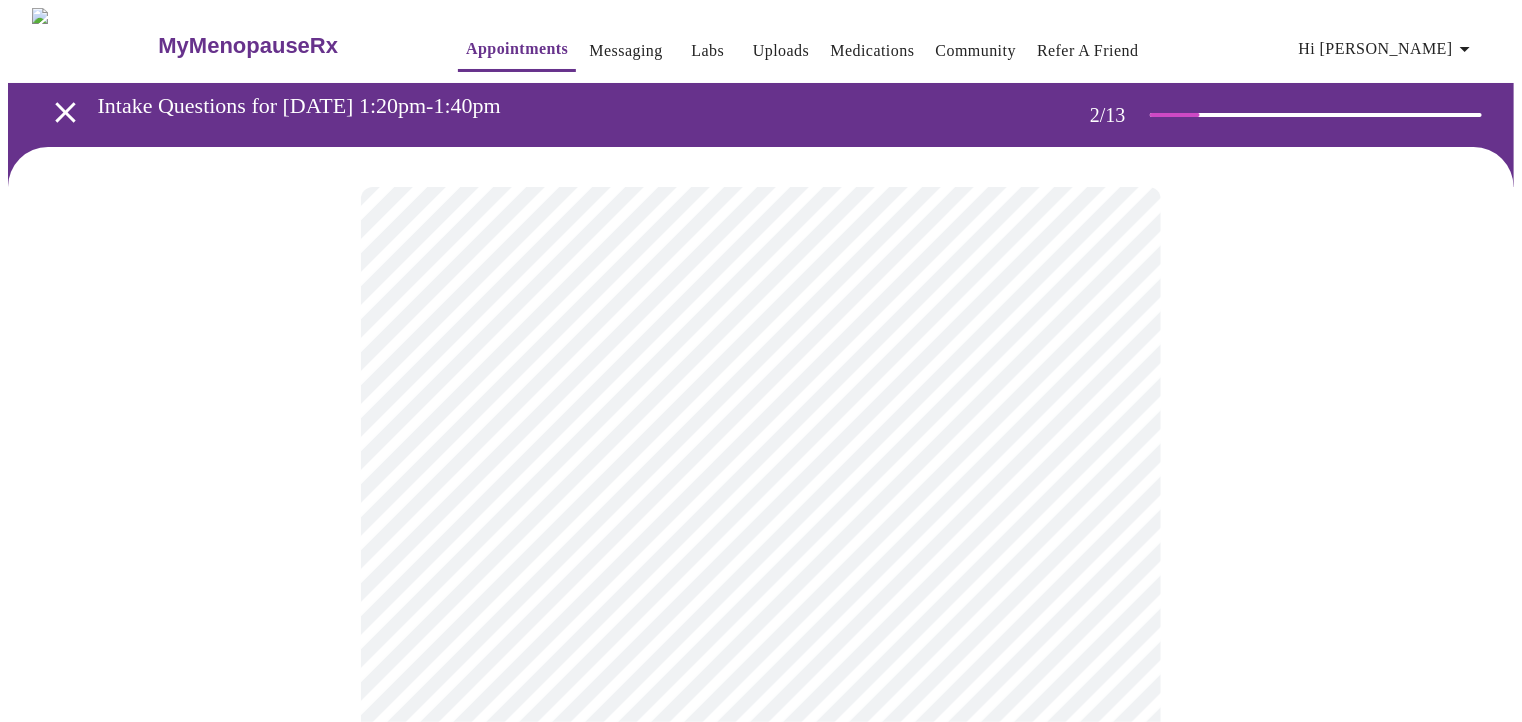 click on "MyMenopauseRx Appointments Messaging Labs Uploads Medications Community Refer a Friend Hi [PERSON_NAME]   Intake Questions for [DATE] 1:20pm-1:40pm 2  /  13 Settings Billing Invoices Log out" at bounding box center (761, 608) 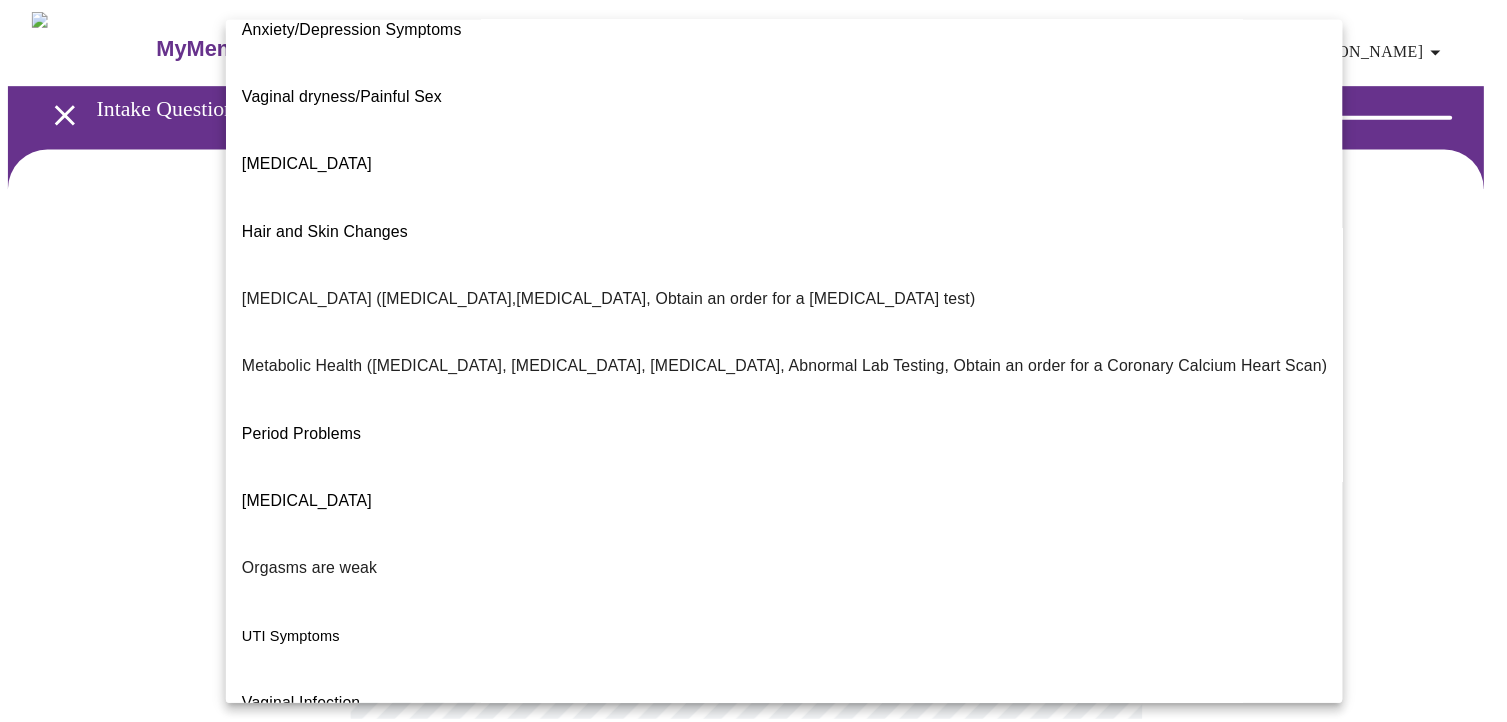 scroll, scrollTop: 313, scrollLeft: 0, axis: vertical 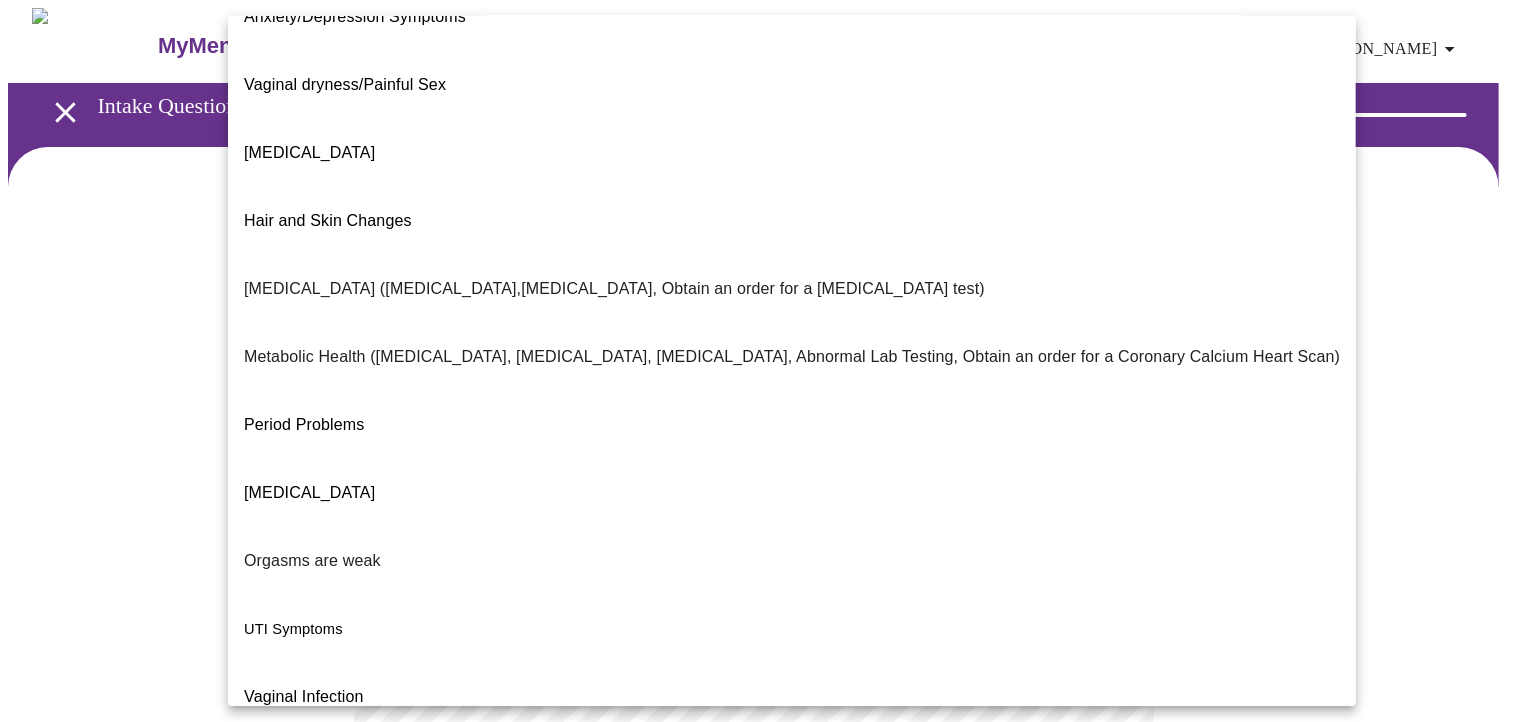 click on "I feel great - just need a refill." at bounding box center [349, 901] 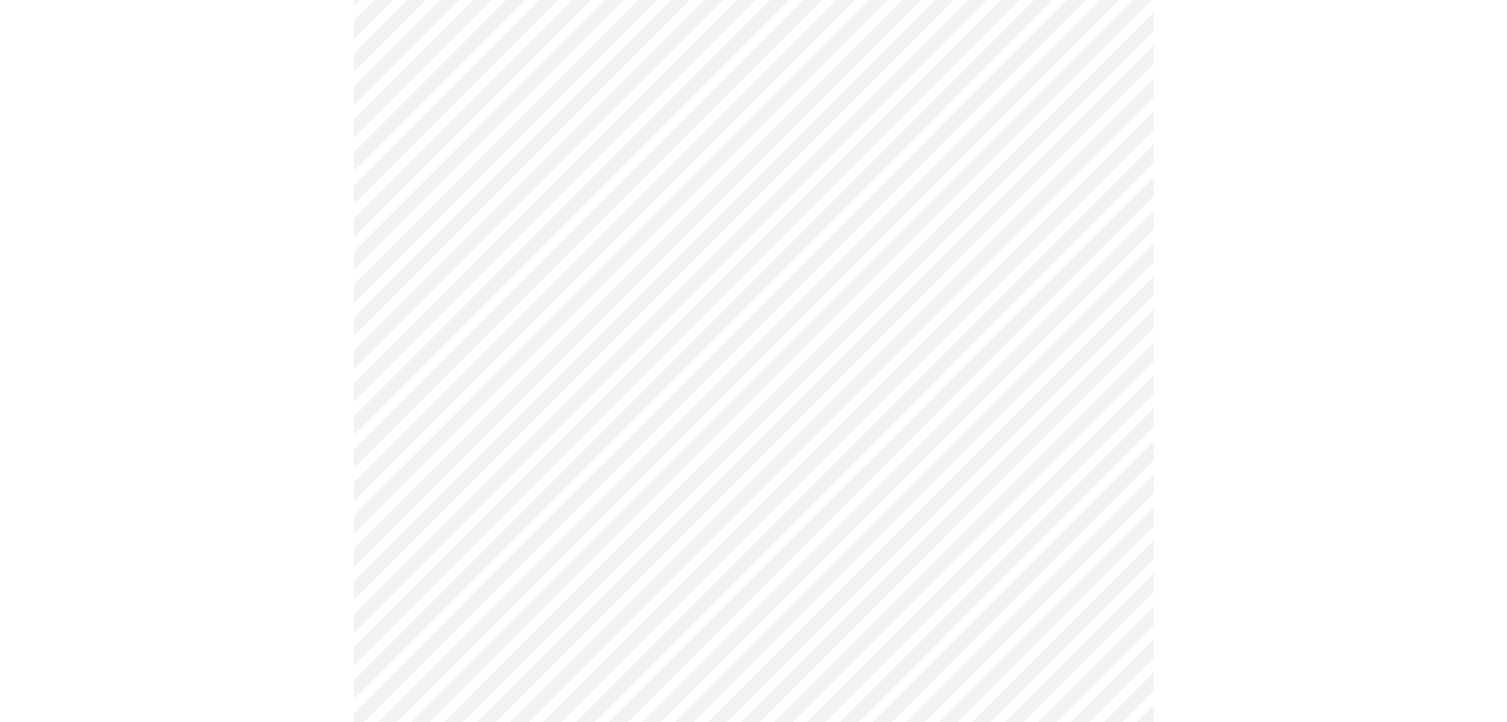 scroll, scrollTop: 300, scrollLeft: 0, axis: vertical 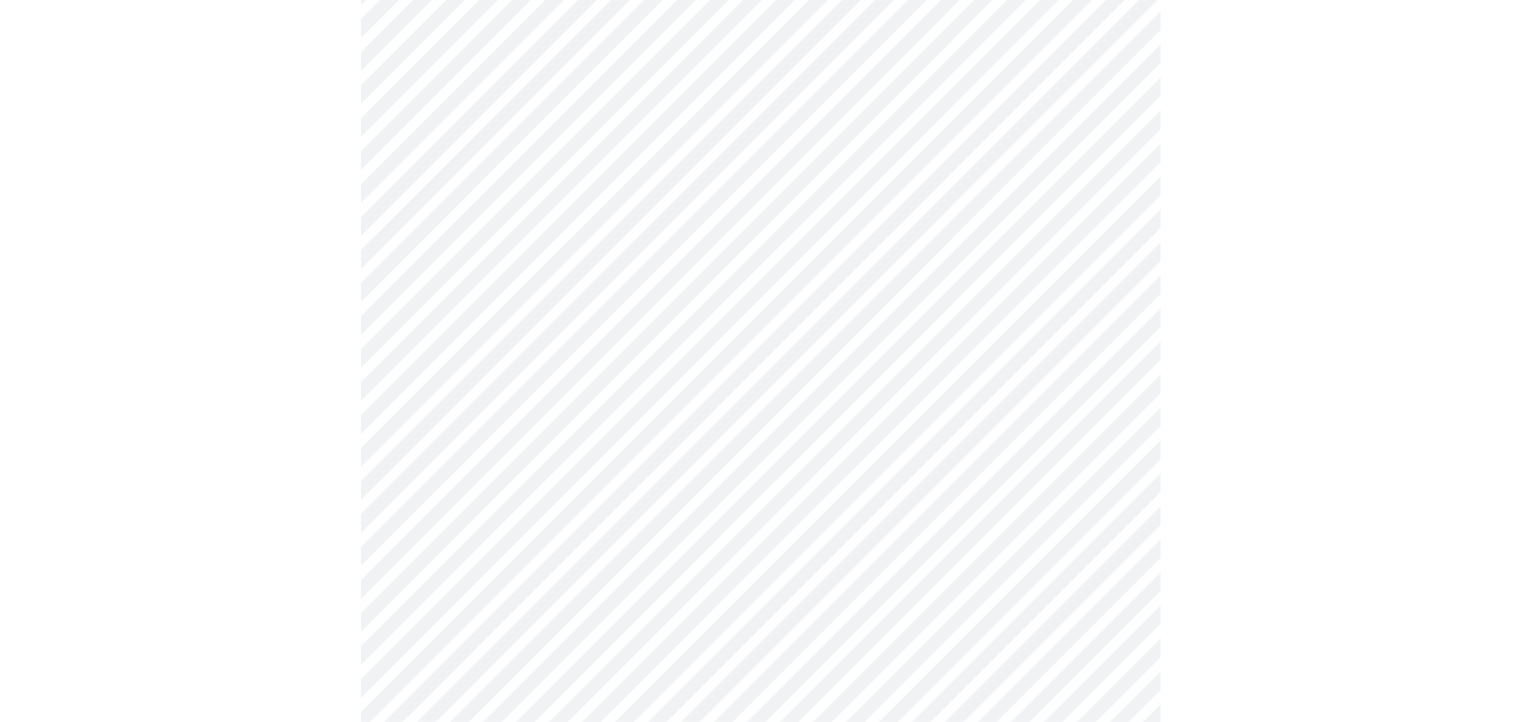 click on "MyMenopauseRx Appointments Messaging Labs Uploads Medications Community Refer a Friend Hi [PERSON_NAME]   Intake Questions for [DATE] 1:20pm-1:40pm 2  /  13 Settings Billing Invoices Log out" at bounding box center (761, 302) 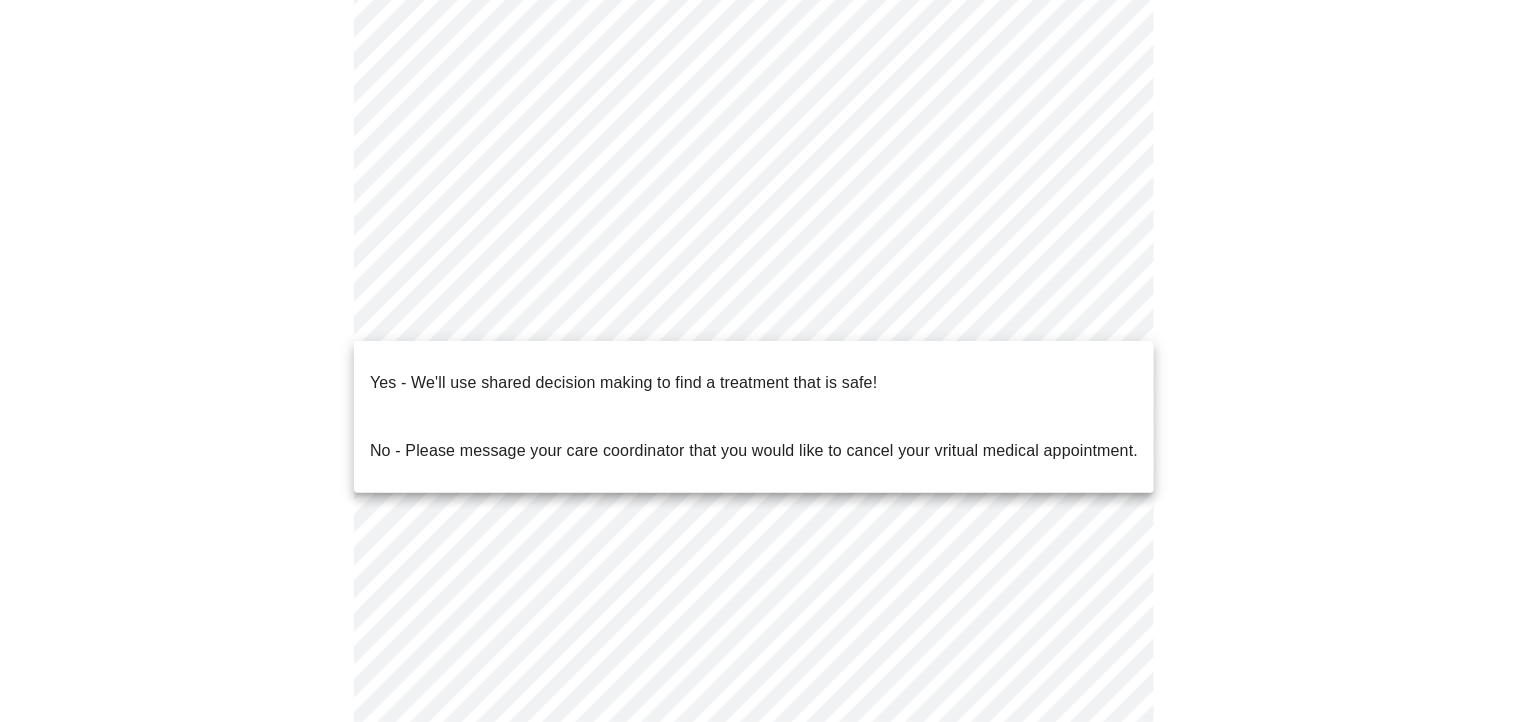 click on "Yes - We'll use shared decision making to find a treatment that is safe!" at bounding box center [754, 383] 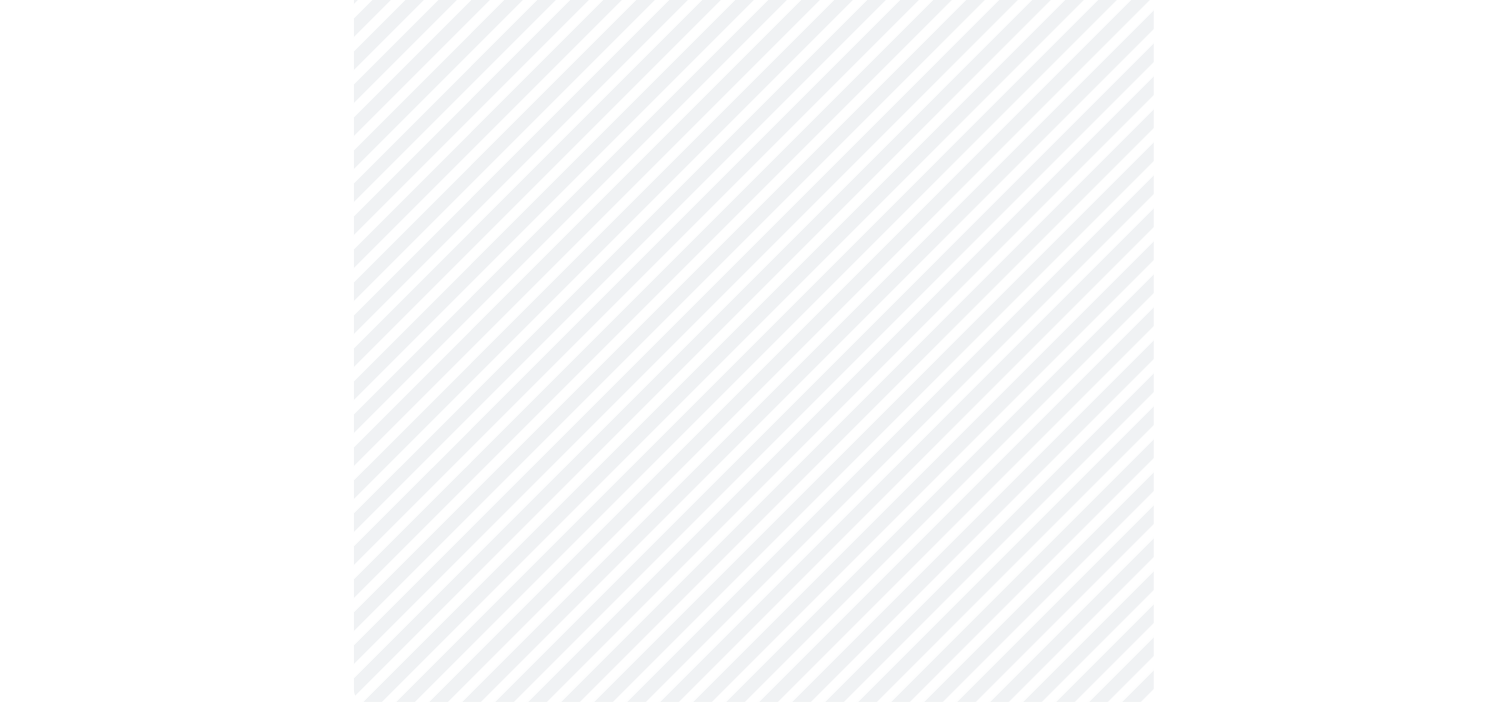 scroll, scrollTop: 0, scrollLeft: 0, axis: both 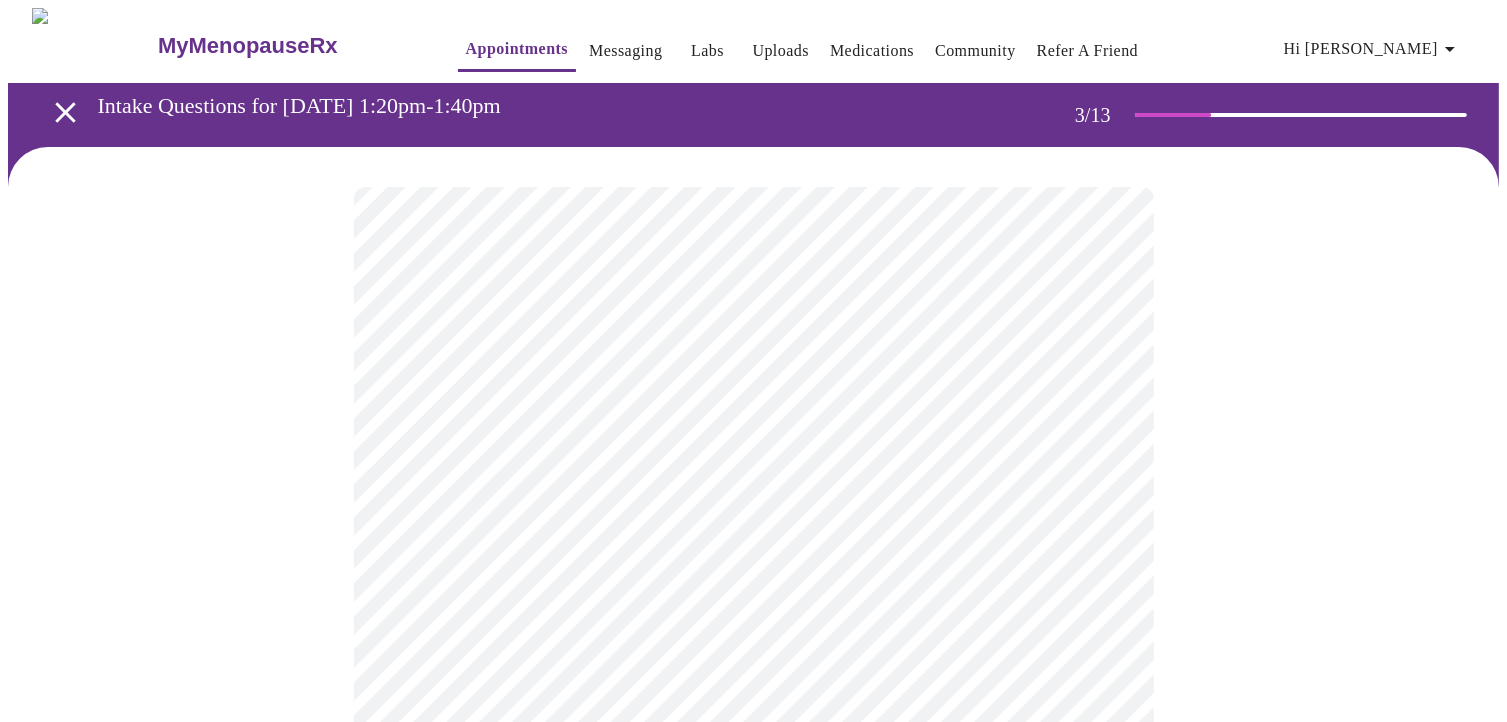 click on "MyMenopauseRx Appointments Messaging Labs Uploads Medications Community Refer a Friend Hi [PERSON_NAME]   Intake Questions for [DATE] 1:20pm-1:40pm 3  /  13 Settings Billing Invoices Log out" at bounding box center [753, 1359] 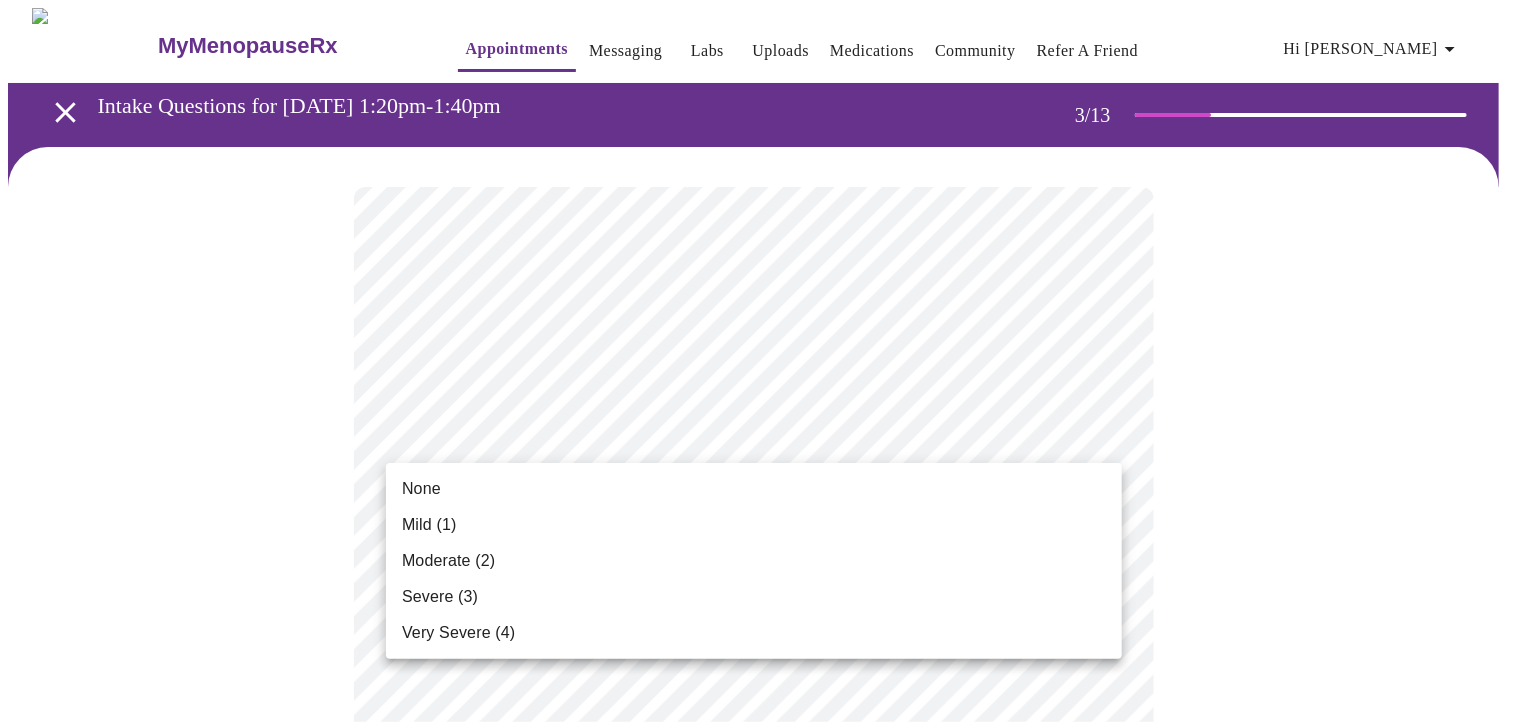 click on "None" at bounding box center (754, 489) 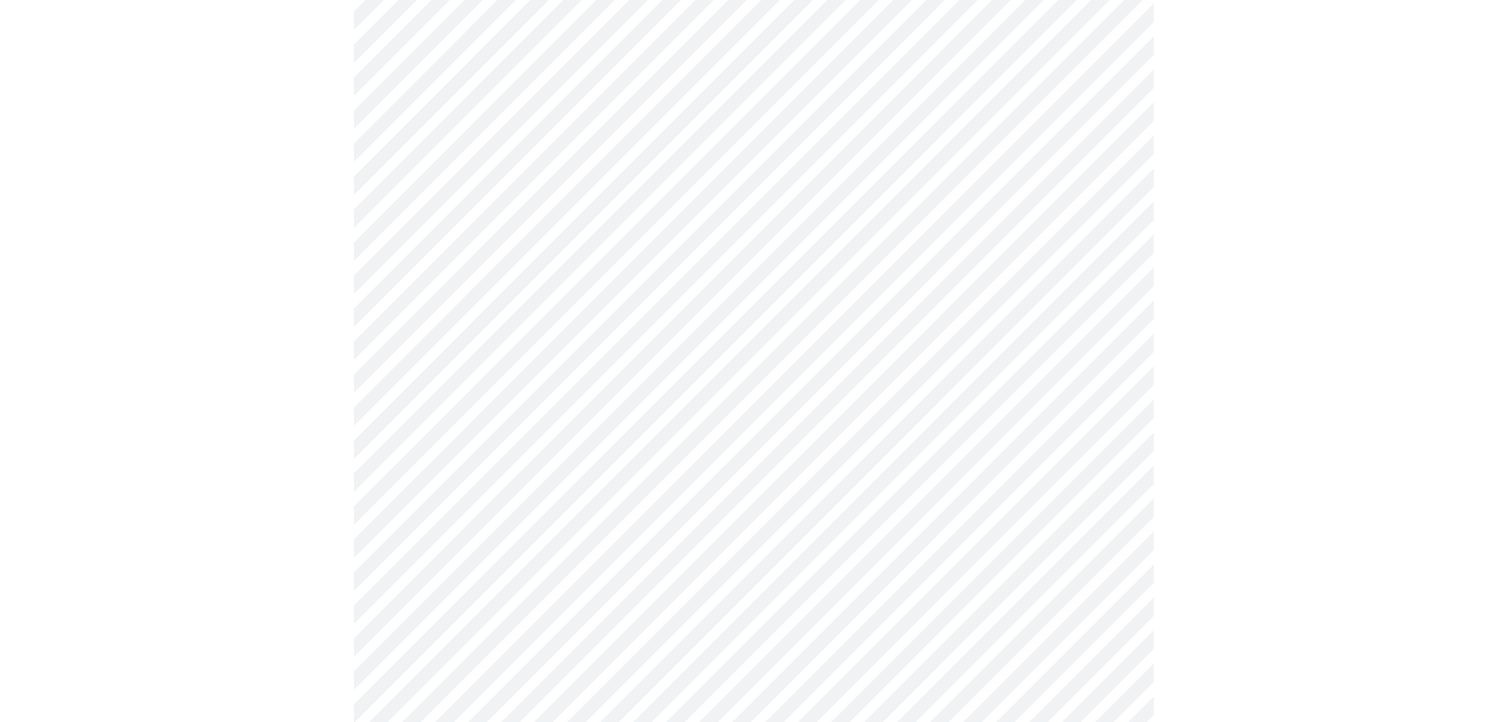 scroll, scrollTop: 300, scrollLeft: 0, axis: vertical 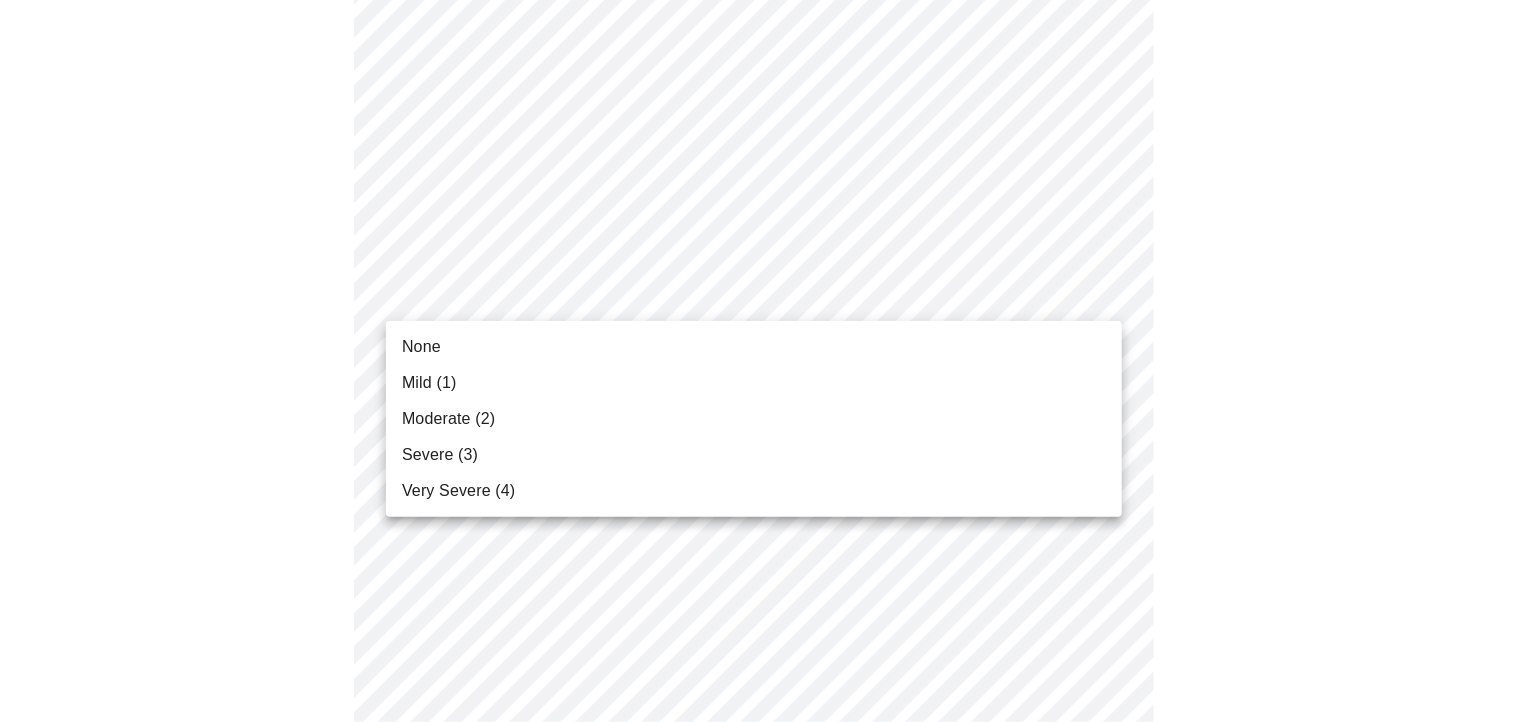 click on "MyMenopauseRx Appointments Messaging Labs Uploads Medications Community Refer a Friend Hi [PERSON_NAME]   Intake Questions for [DATE] 1:20pm-1:40pm 3  /  13 Settings Billing Invoices Log out None Mild (1) Moderate (2) Severe (3) Very Severe (4)" at bounding box center [761, 1023] 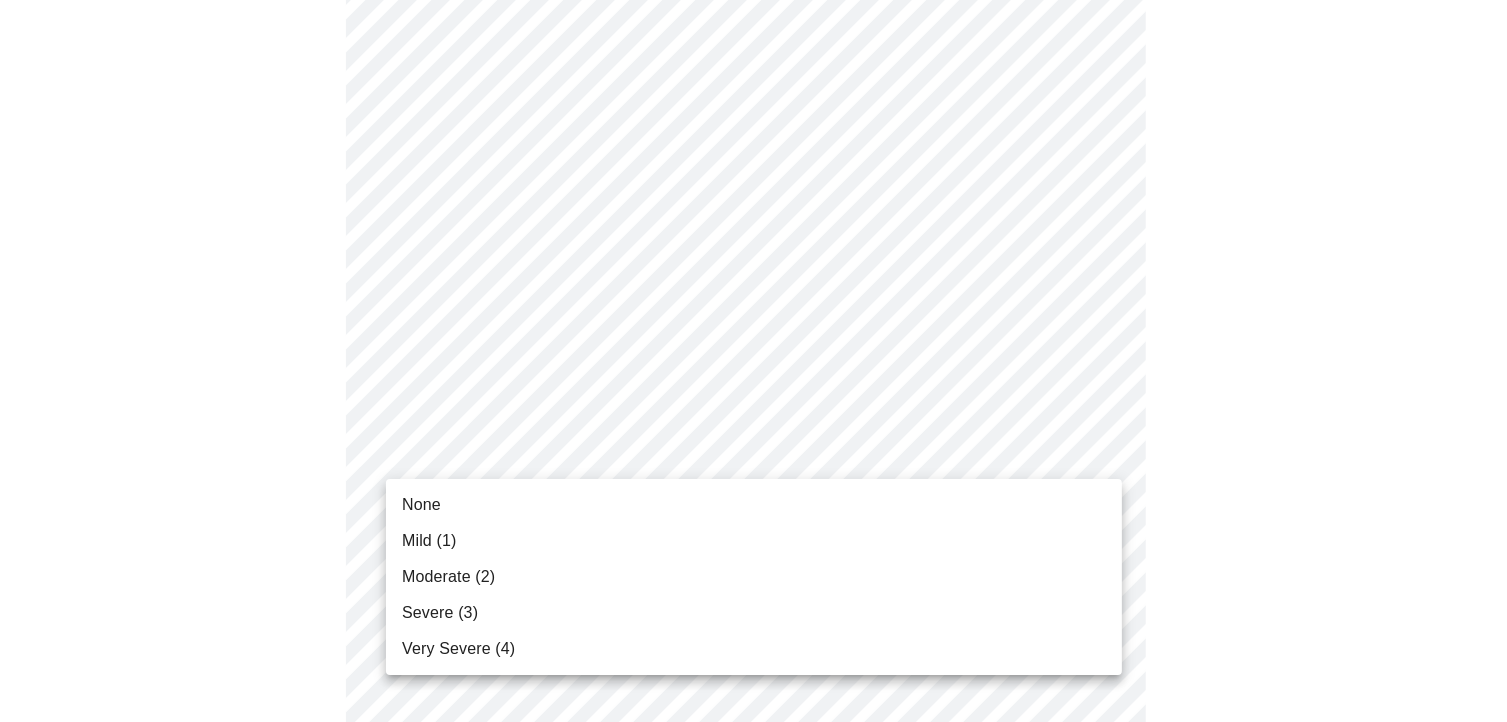 click on "MyMenopauseRx Appointments Messaging Labs Uploads Medications Community Refer a Friend Hi [PERSON_NAME]   Intake Questions for [DATE] 1:20pm-1:40pm 3  /  13 Settings Billing Invoices Log out None Mild (1) Moderate (2) Severe (3) Very Severe (4)" at bounding box center [753, 1009] 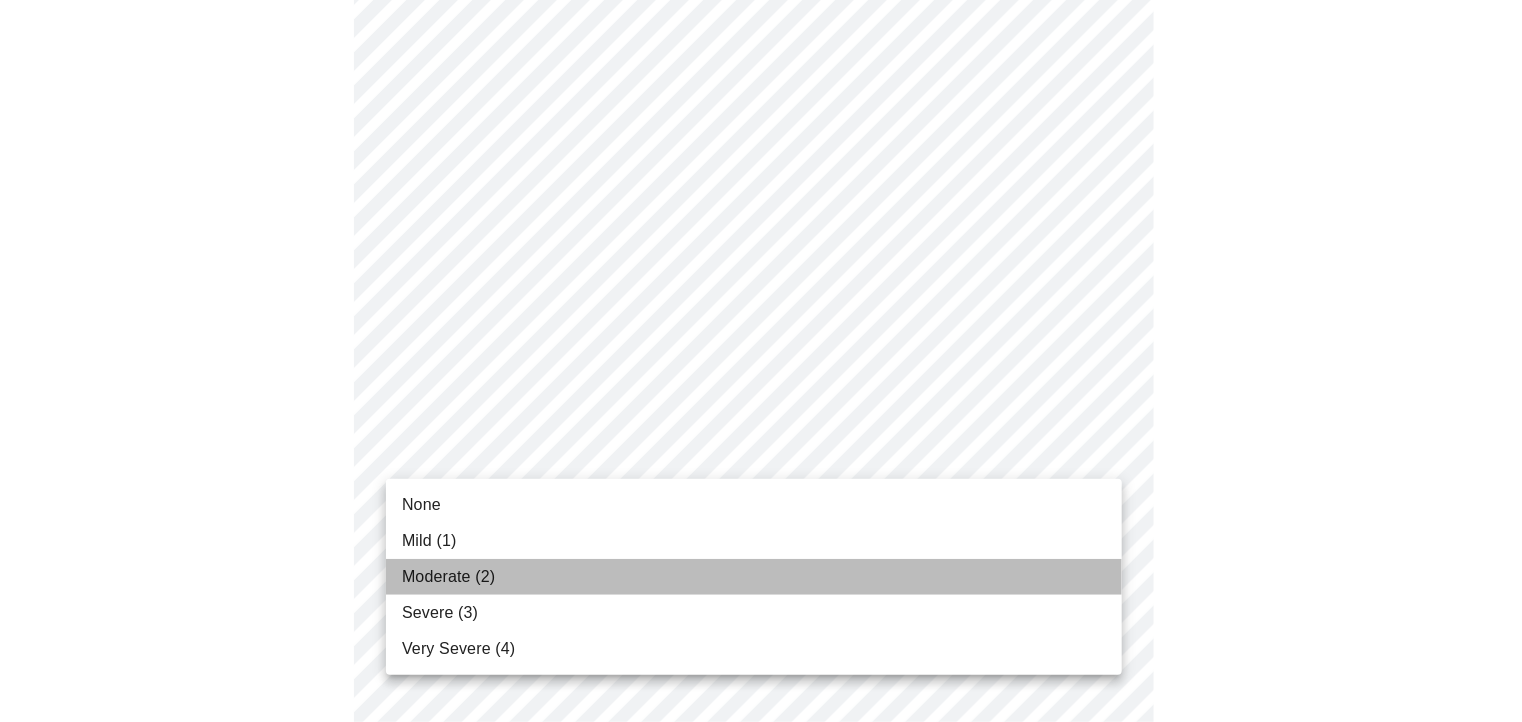 click on "Moderate (2)" at bounding box center [754, 577] 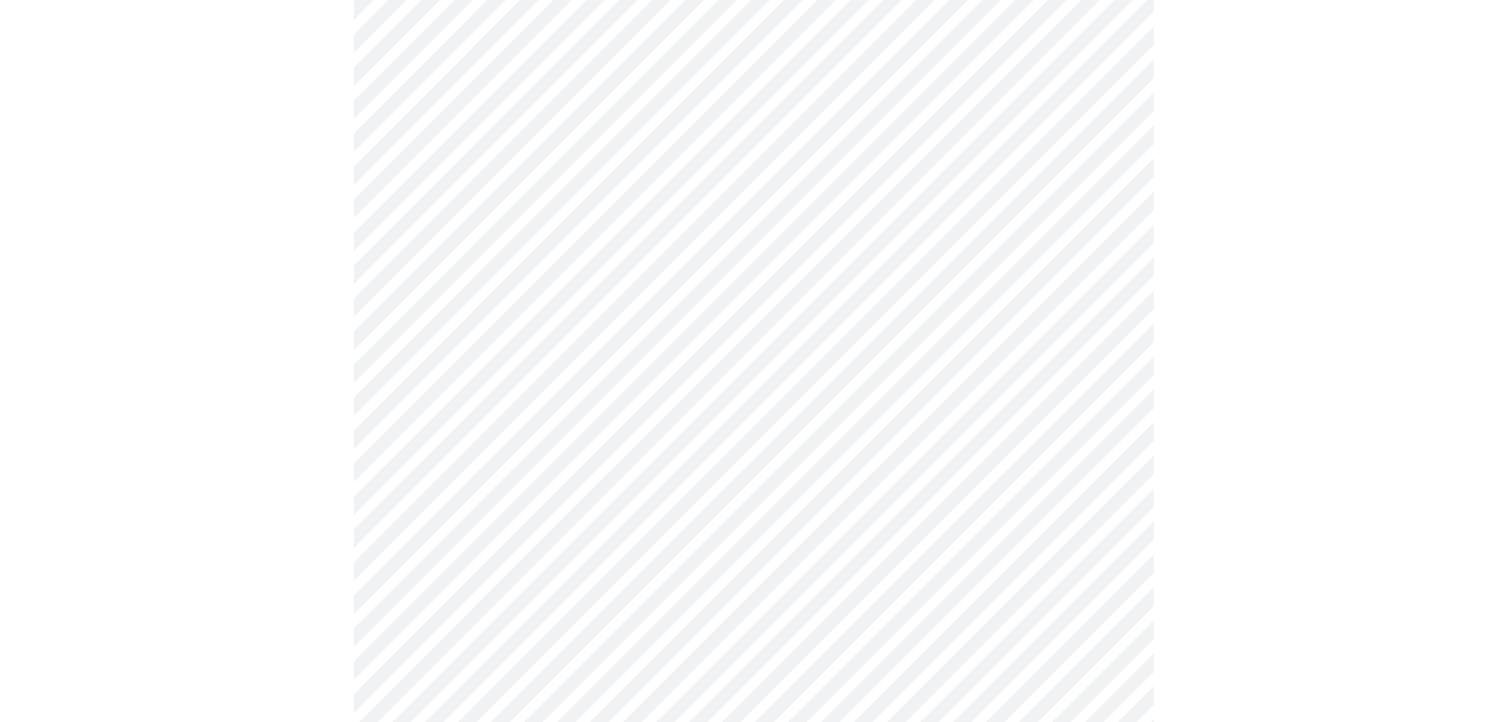 scroll, scrollTop: 700, scrollLeft: 0, axis: vertical 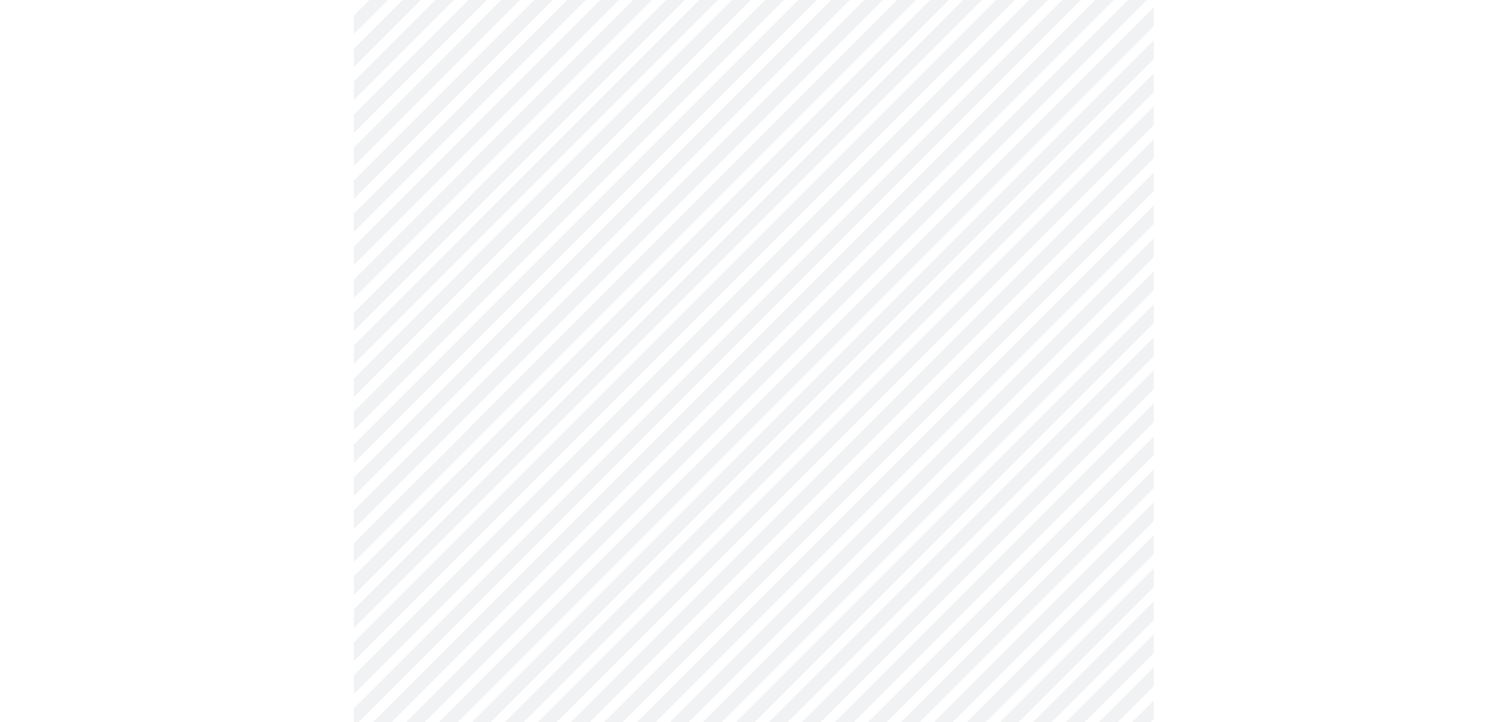 click on "MyMenopauseRx Appointments Messaging Labs Uploads Medications Community Refer a Friend Hi [PERSON_NAME]   Intake Questions for [DATE] 1:20pm-1:40pm 3  /  13 Settings Billing Invoices Log out" at bounding box center [753, 595] 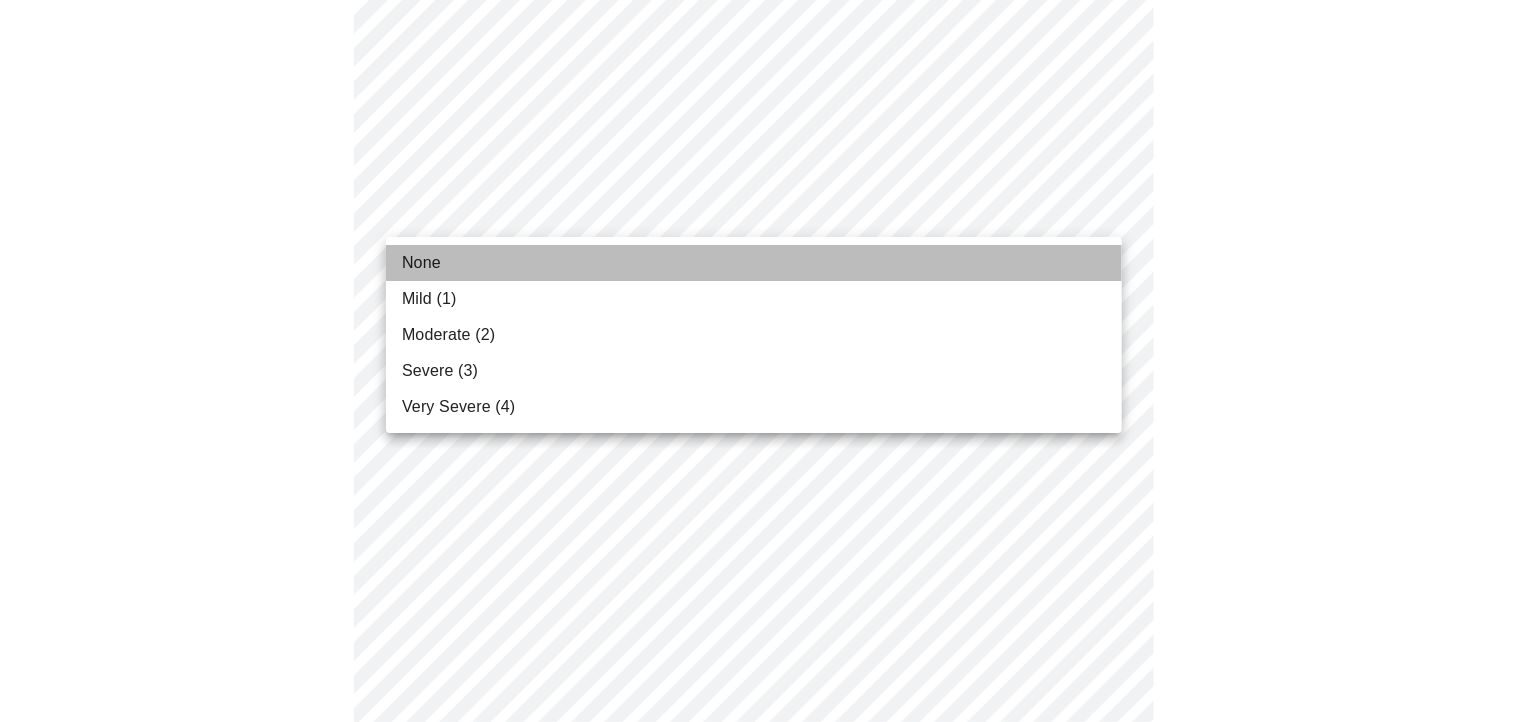 click on "None" at bounding box center [754, 263] 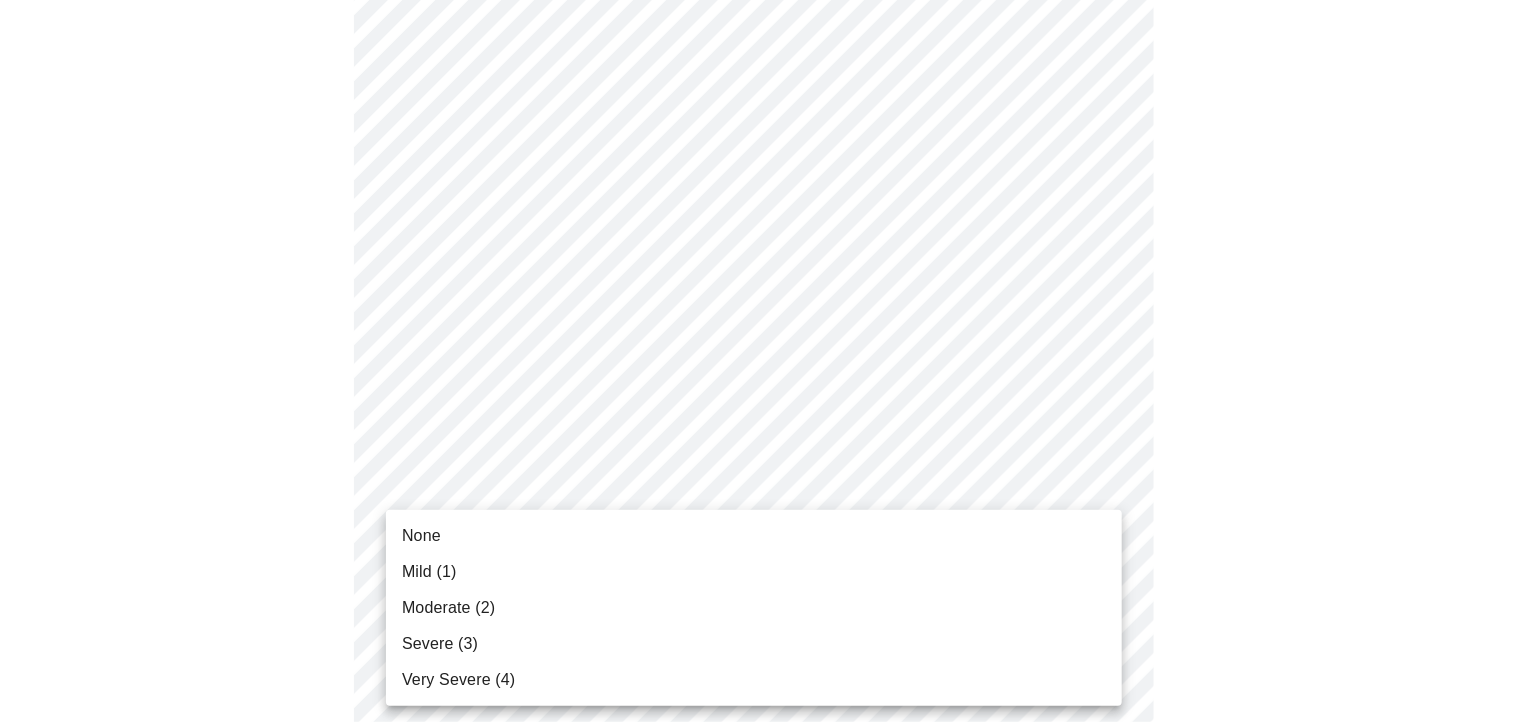click on "MyMenopauseRx Appointments Messaging Labs Uploads Medications Community Refer a Friend Hi [PERSON_NAME]   Intake Questions for [DATE] 1:20pm-1:40pm 3  /  13 Settings Billing Invoices Log out None Mild (1) Moderate (2) Severe (3) Very Severe (4)" at bounding box center [761, 581] 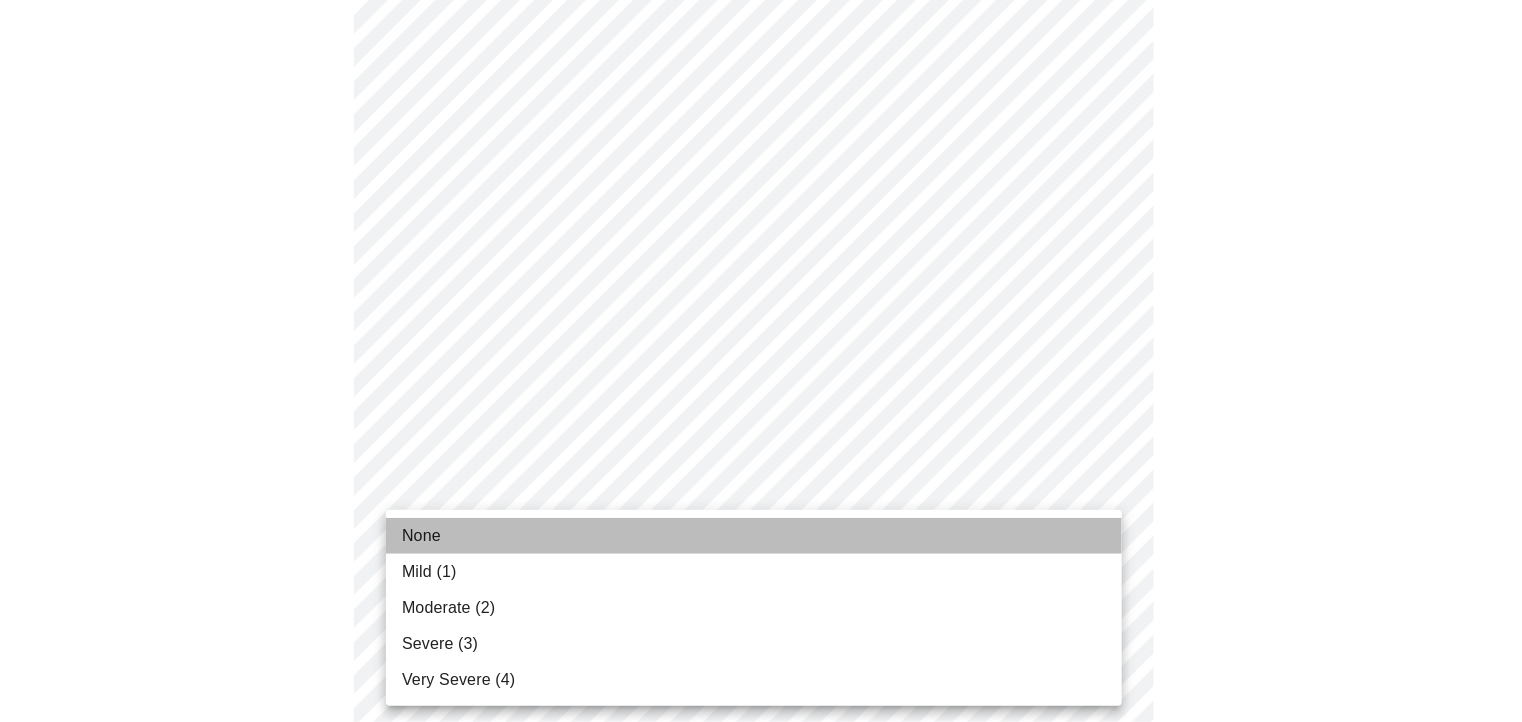 click on "None" at bounding box center [754, 536] 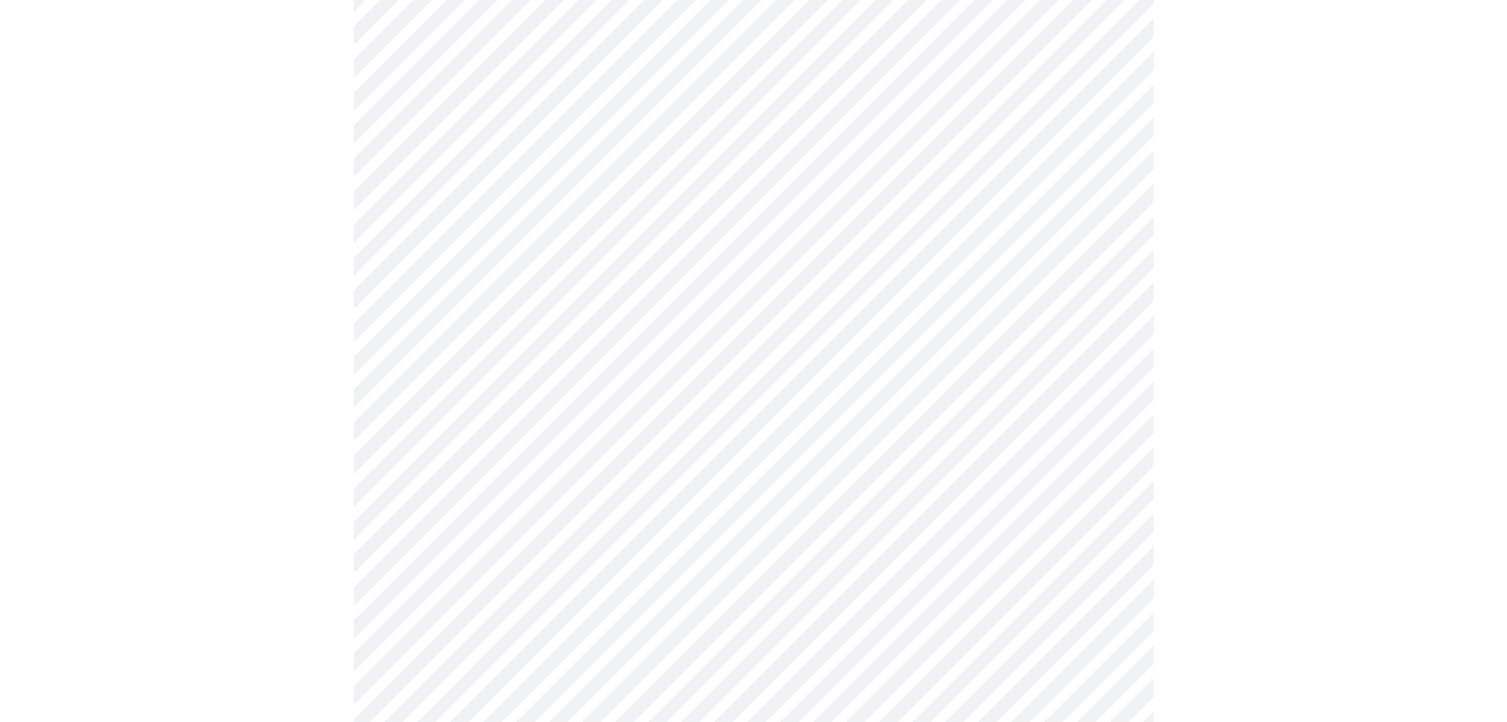 scroll, scrollTop: 1000, scrollLeft: 0, axis: vertical 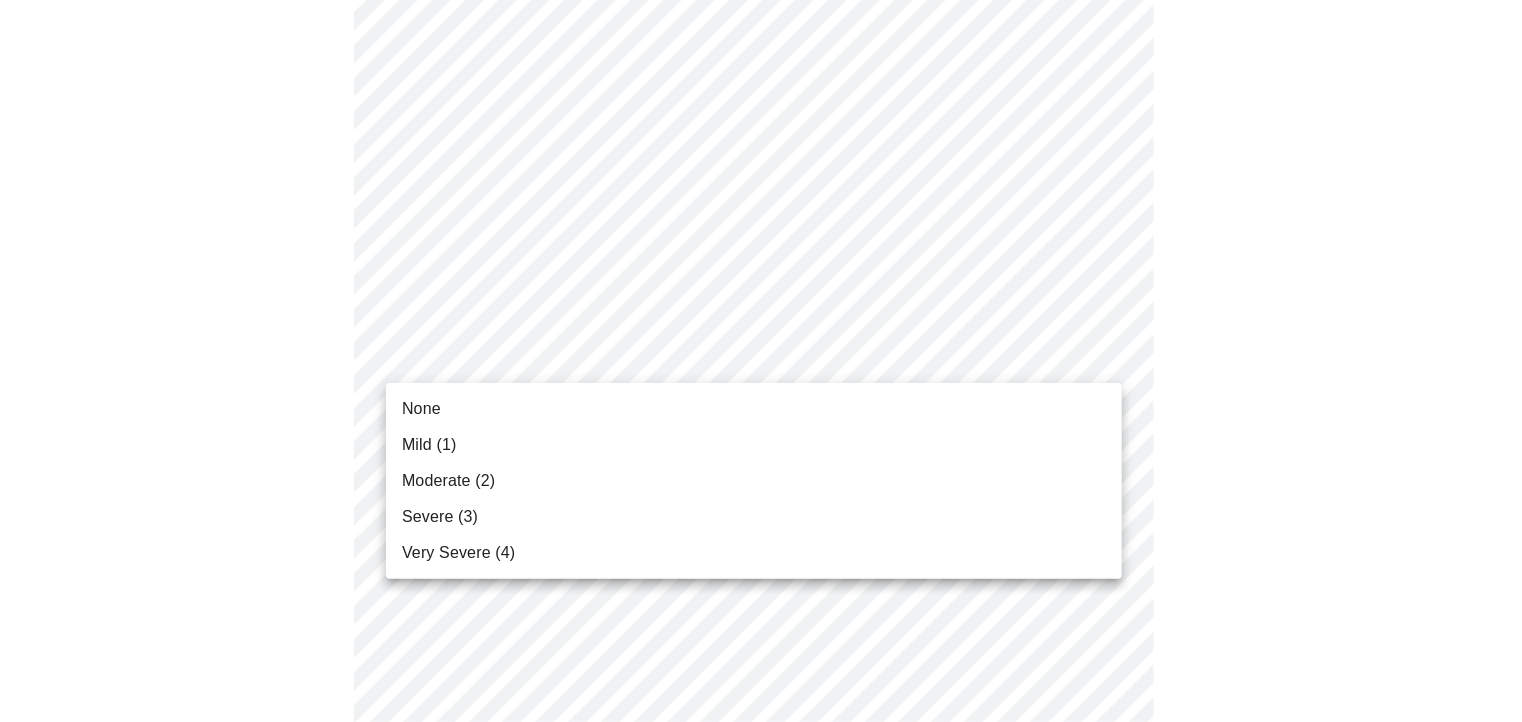 click on "MyMenopauseRx Appointments Messaging Labs Uploads Medications Community Refer a Friend Hi [PERSON_NAME]   Intake Questions for [DATE] 1:20pm-1:40pm 3  /  13 Settings Billing Invoices Log out None Mild (1) Moderate (2) Severe (3) Very Severe (4)" at bounding box center (761, 267) 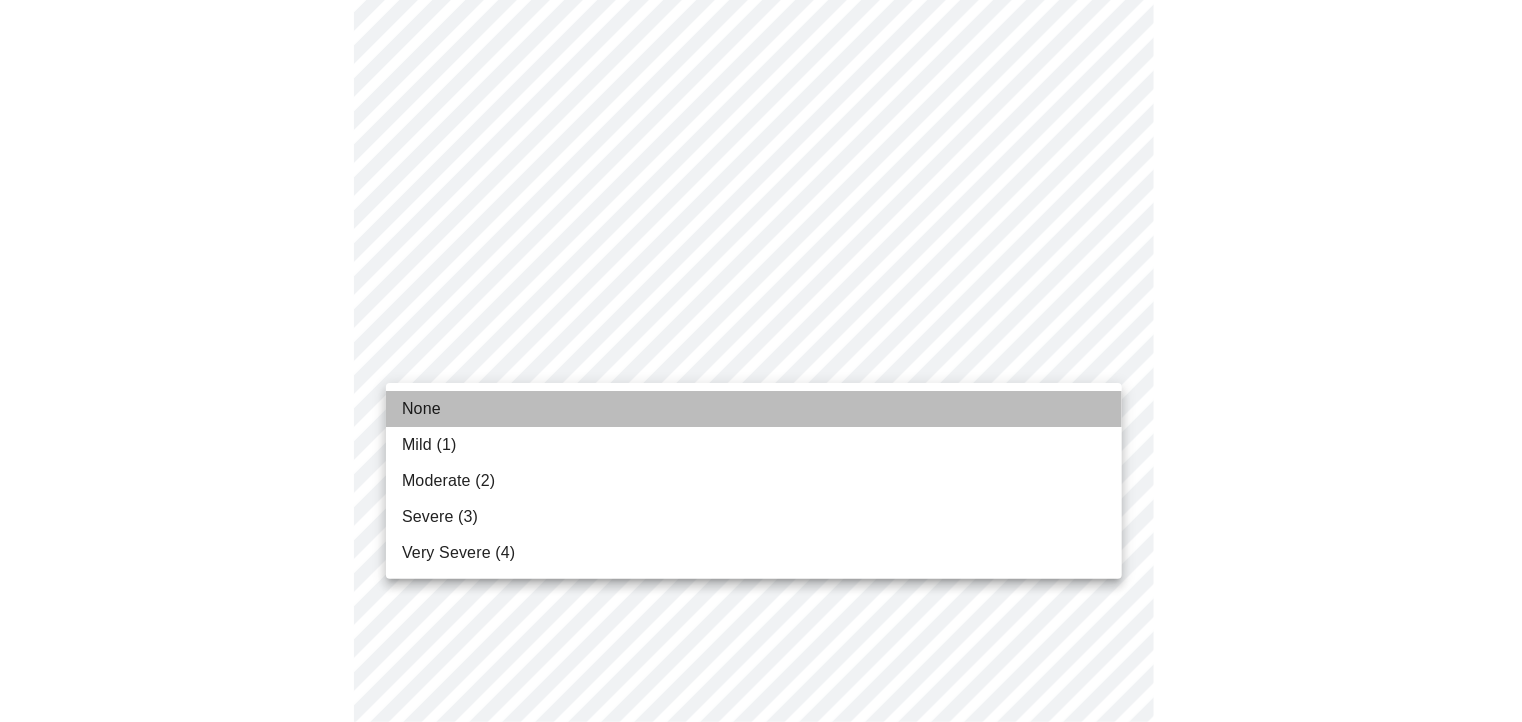 click on "None" at bounding box center (754, 409) 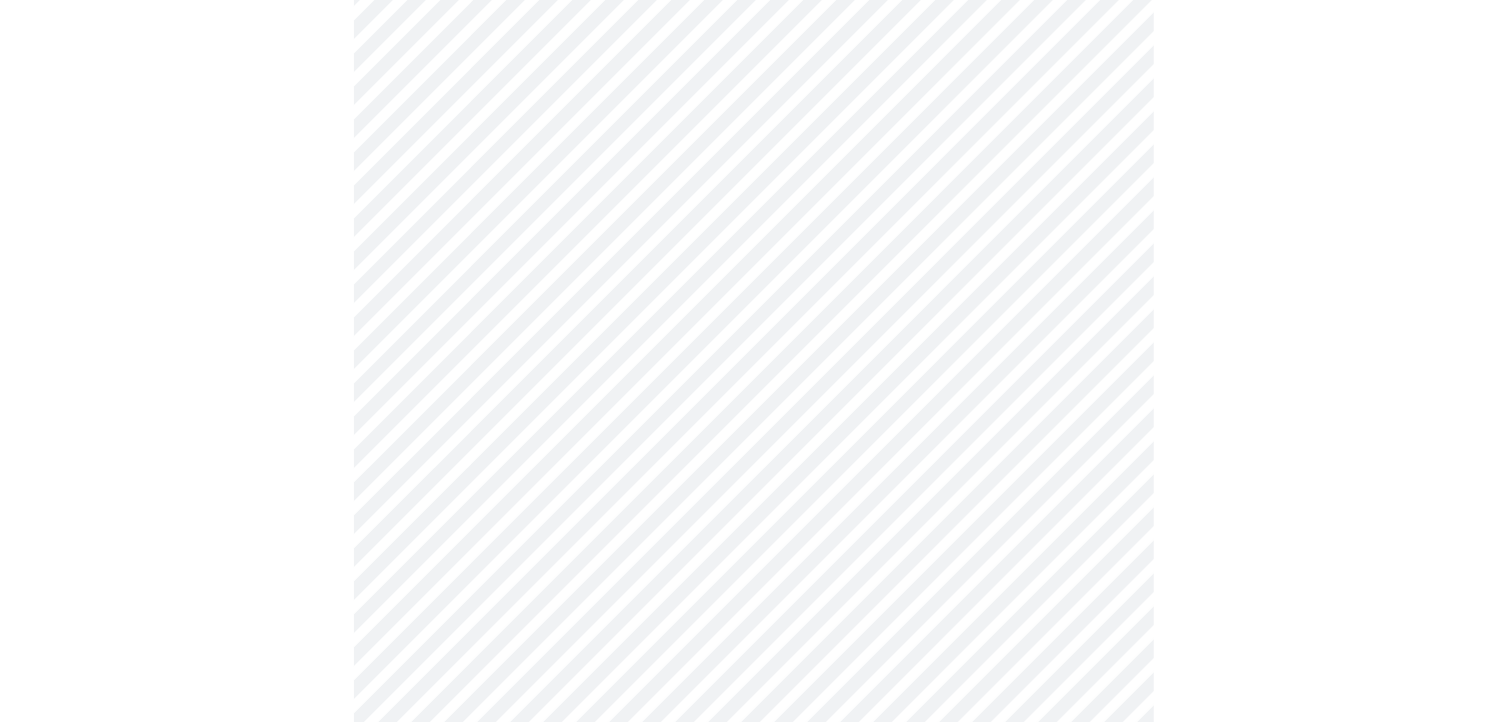 scroll, scrollTop: 1200, scrollLeft: 0, axis: vertical 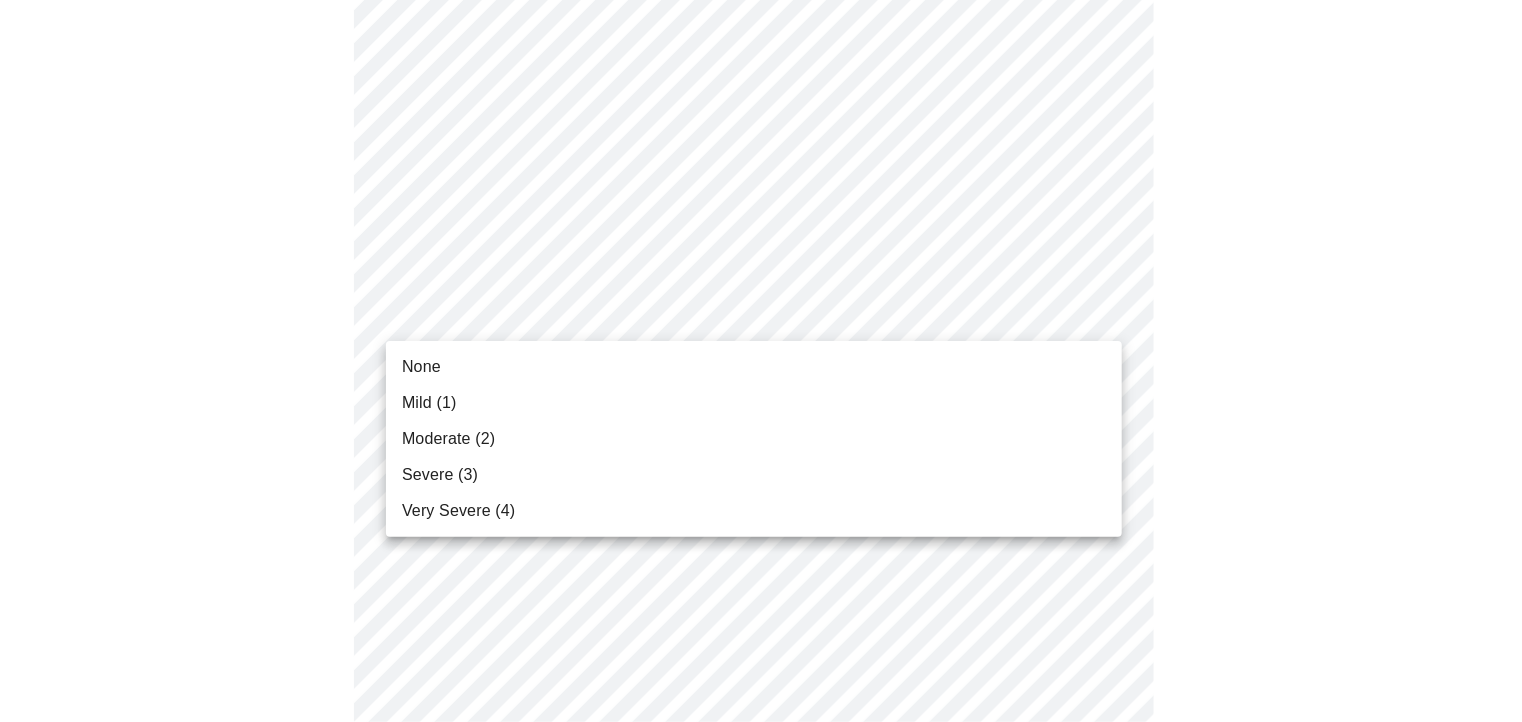 click on "MyMenopauseRx Appointments Messaging Labs Uploads Medications Community Refer a Friend Hi [PERSON_NAME]   Intake Questions for [DATE] 1:20pm-1:40pm 3  /  13 Settings Billing Invoices Log out None Mild (1) Moderate (2) Severe (3) Very Severe (4)" at bounding box center (761, 53) 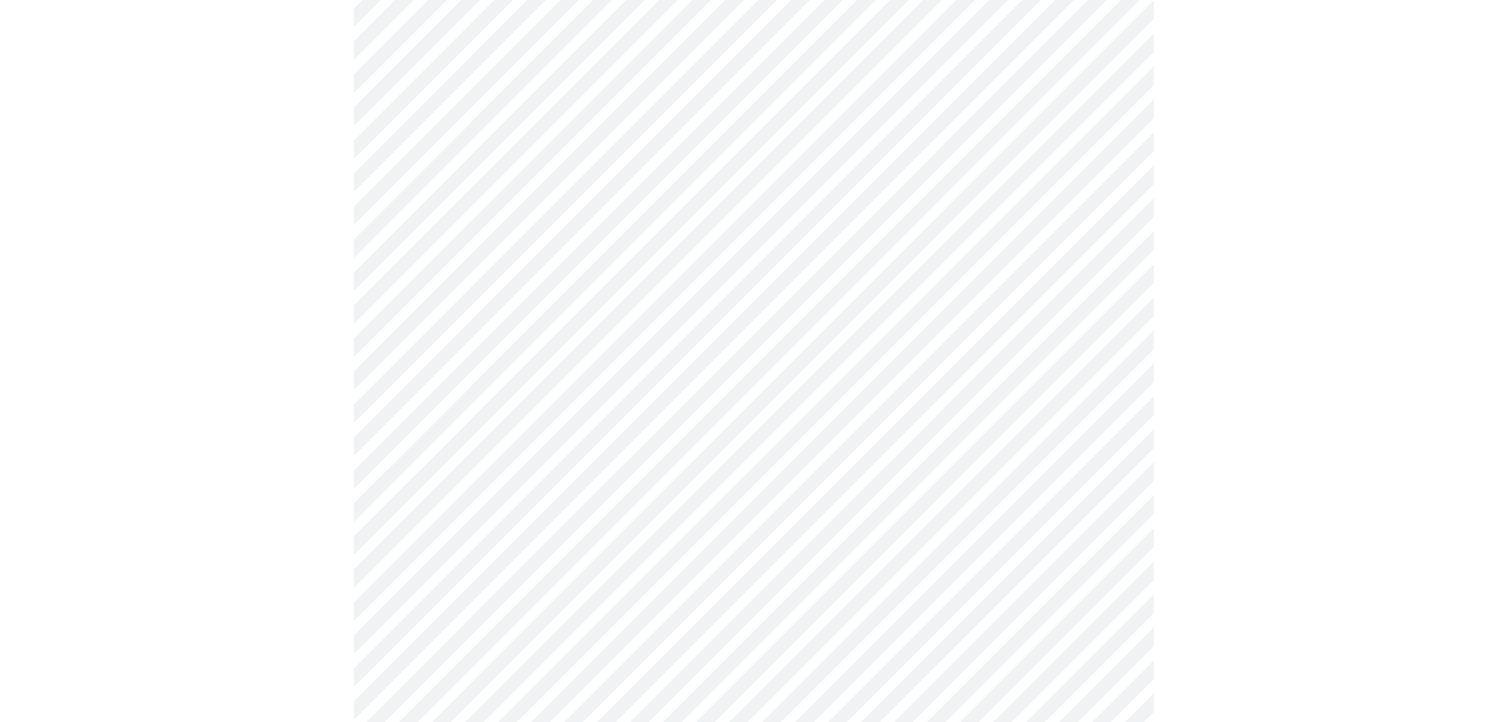 scroll, scrollTop: 1300, scrollLeft: 0, axis: vertical 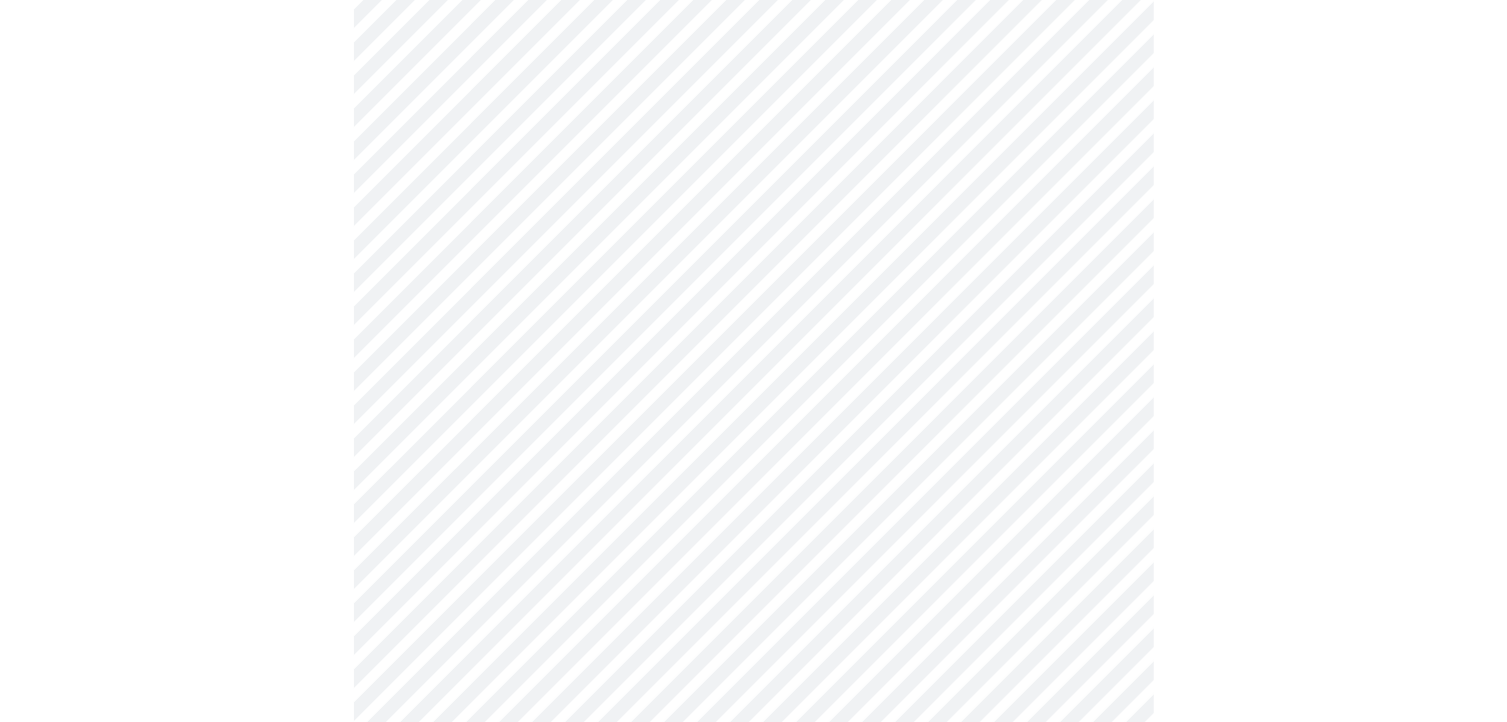 click on "MyMenopauseRx Appointments Messaging Labs Uploads Medications Community Refer a Friend Hi [PERSON_NAME]   Intake Questions for [DATE] 1:20pm-1:40pm 3  /  13 Settings Billing Invoices Log out" at bounding box center (753, -61) 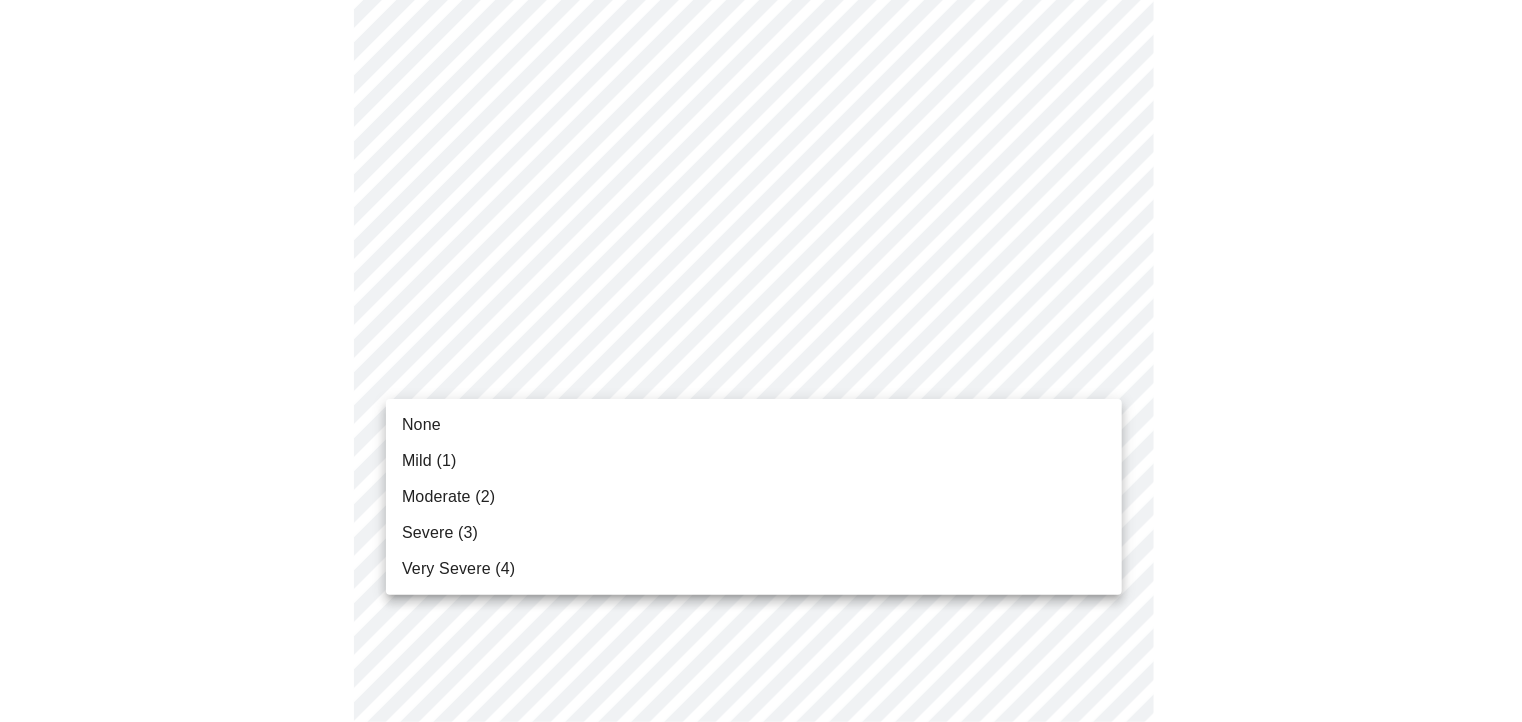 click on "None" at bounding box center [754, 425] 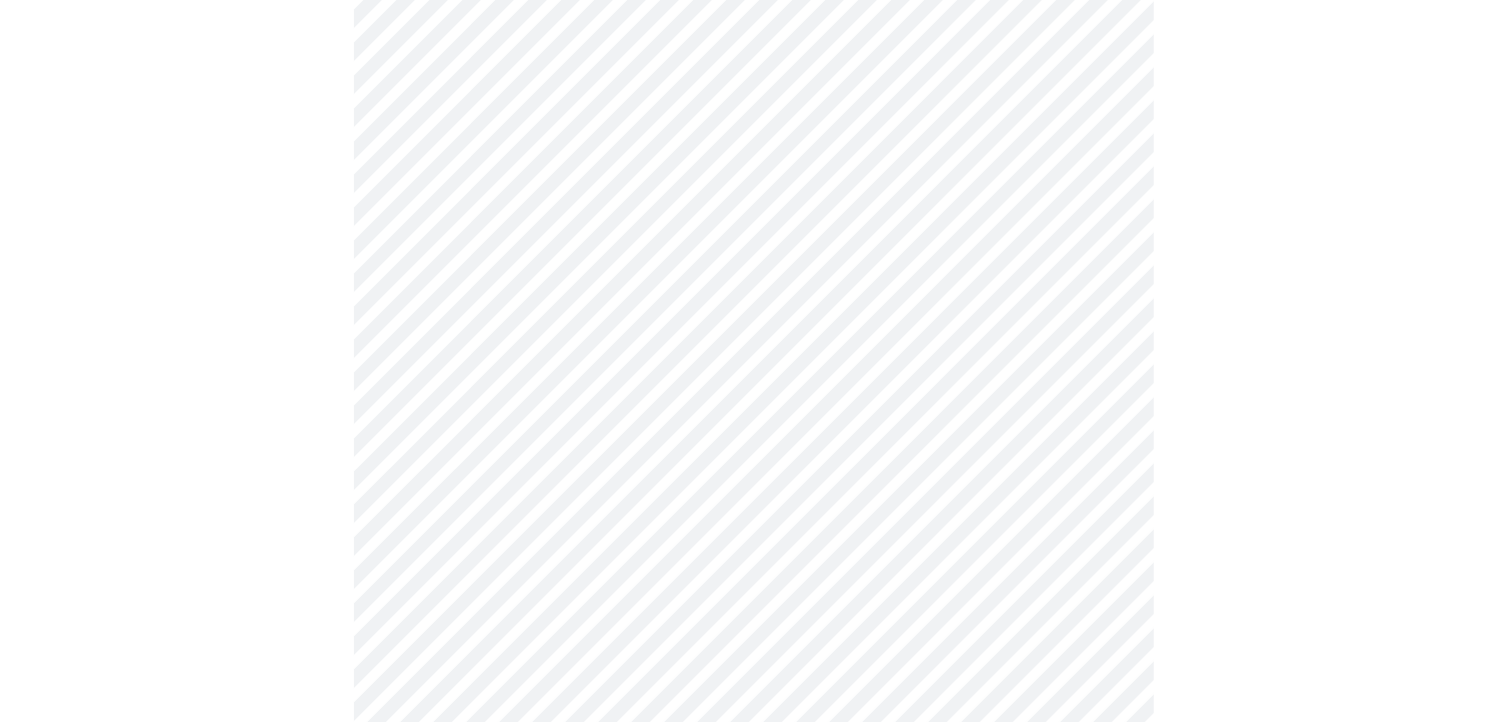 scroll, scrollTop: 1600, scrollLeft: 0, axis: vertical 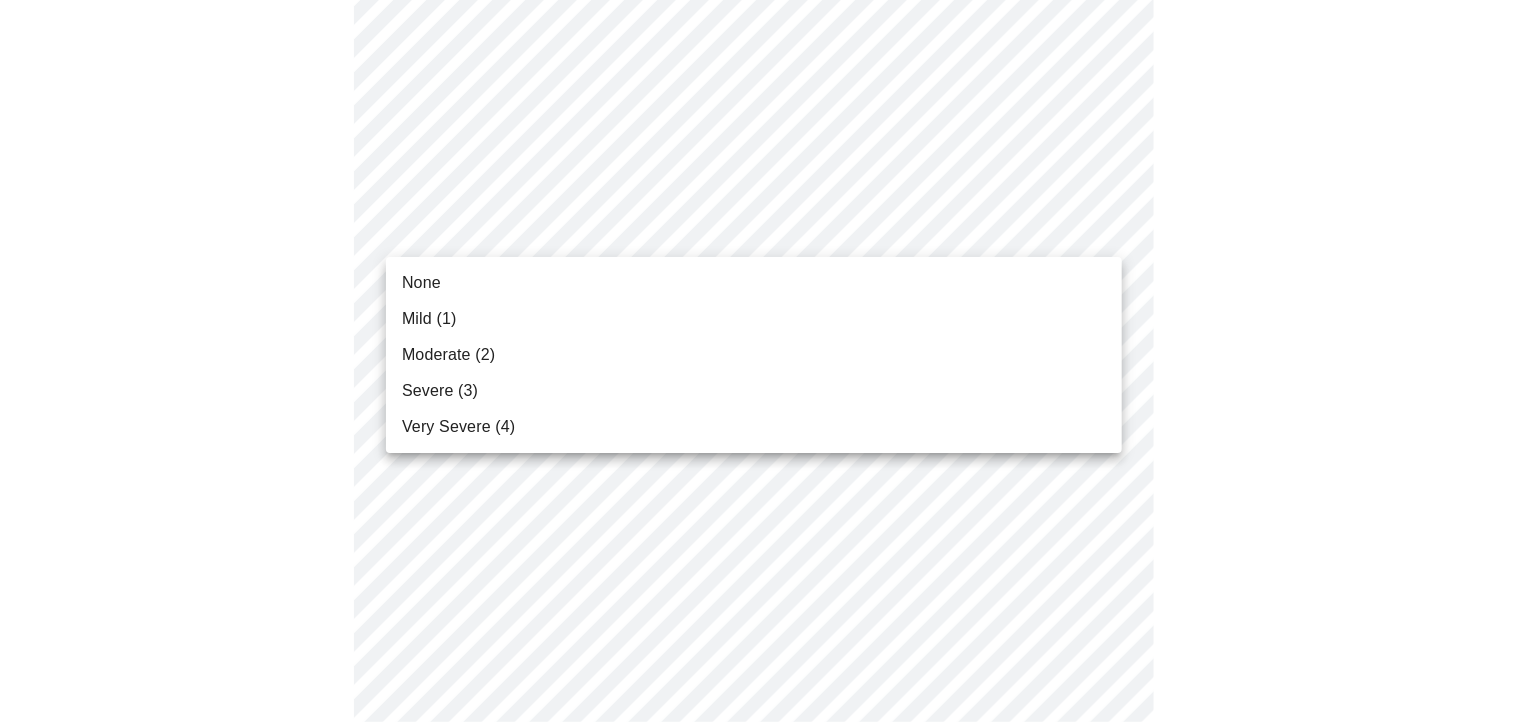 click on "MyMenopauseRx Appointments Messaging Labs Uploads Medications Community Refer a Friend Hi [PERSON_NAME]   Intake Questions for [DATE] 1:20pm-1:40pm 3  /  13 Settings Billing Invoices Log out None Mild (1) Moderate (2) Severe (3) Very Severe (4)" at bounding box center [761, -375] 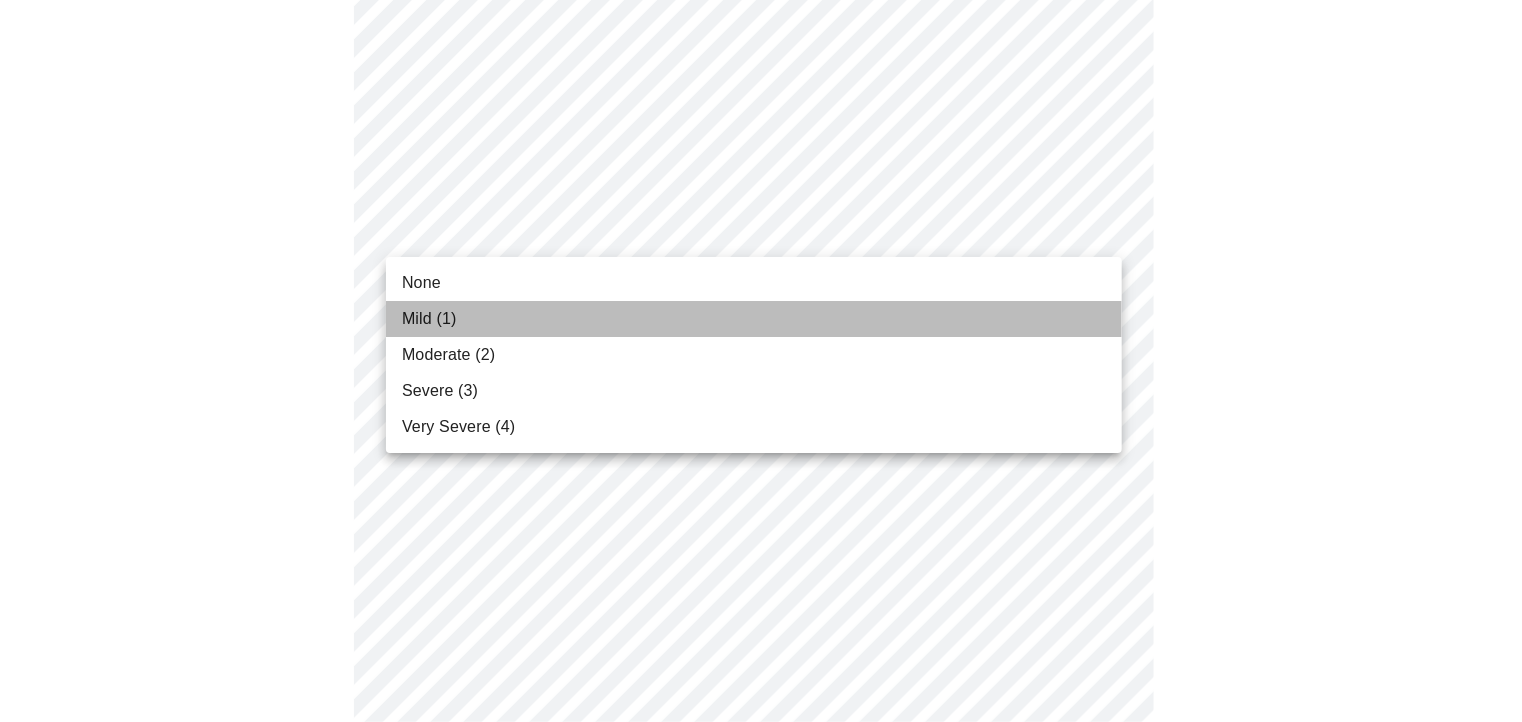 click on "Mild (1)" at bounding box center [754, 319] 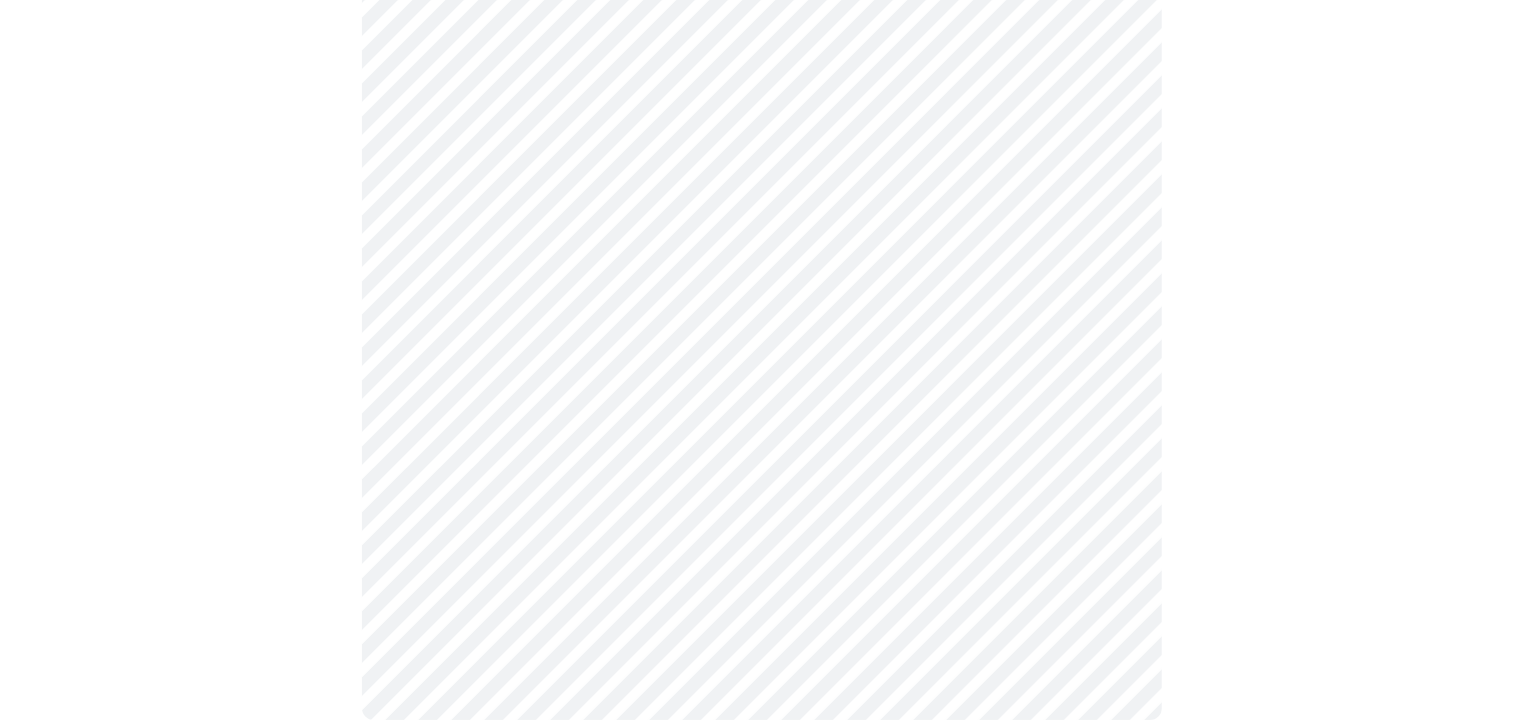 scroll, scrollTop: 1684, scrollLeft: 0, axis: vertical 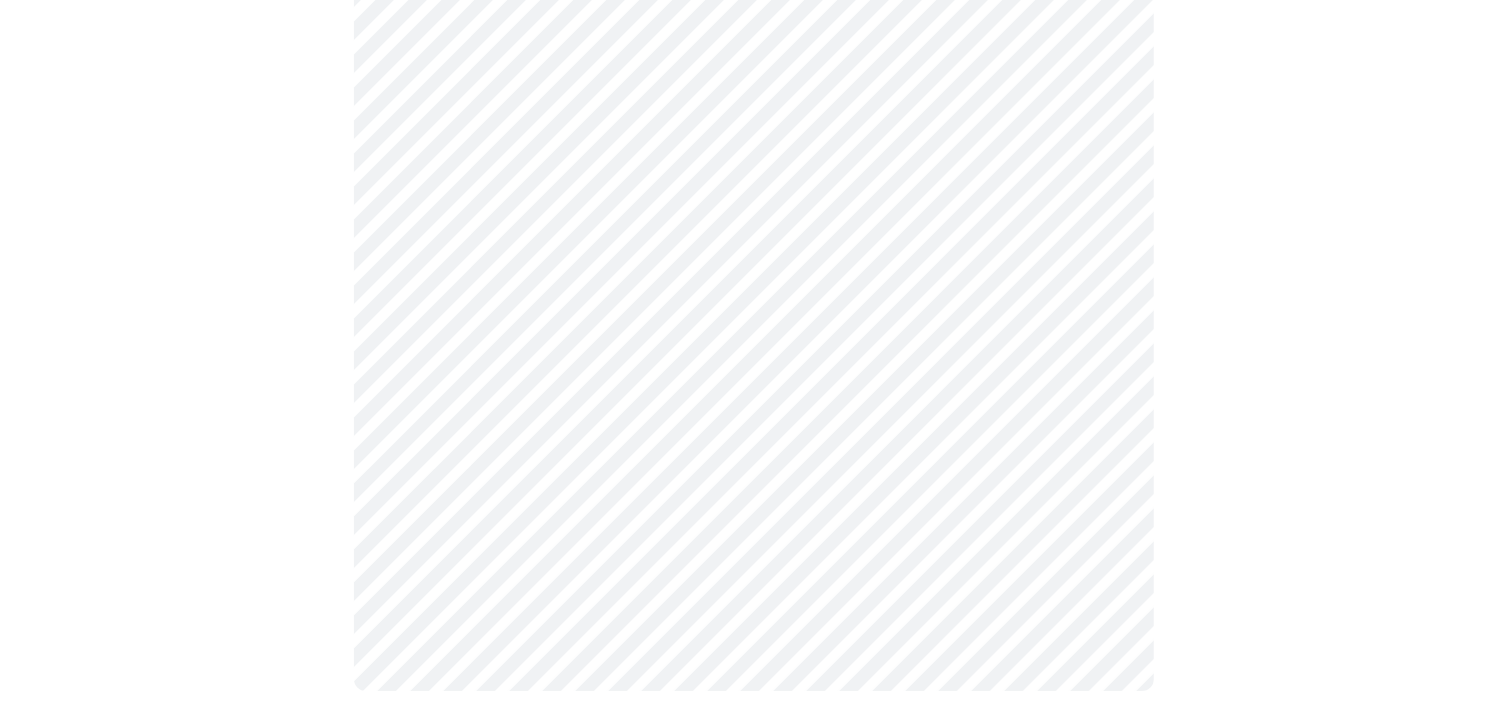 click on "MyMenopauseRx Appointments Messaging Labs Uploads Medications Community Refer a Friend Hi [PERSON_NAME]   Intake Questions for [DATE] 1:20pm-1:40pm 3  /  13 Settings Billing Invoices Log out" at bounding box center [753, -473] 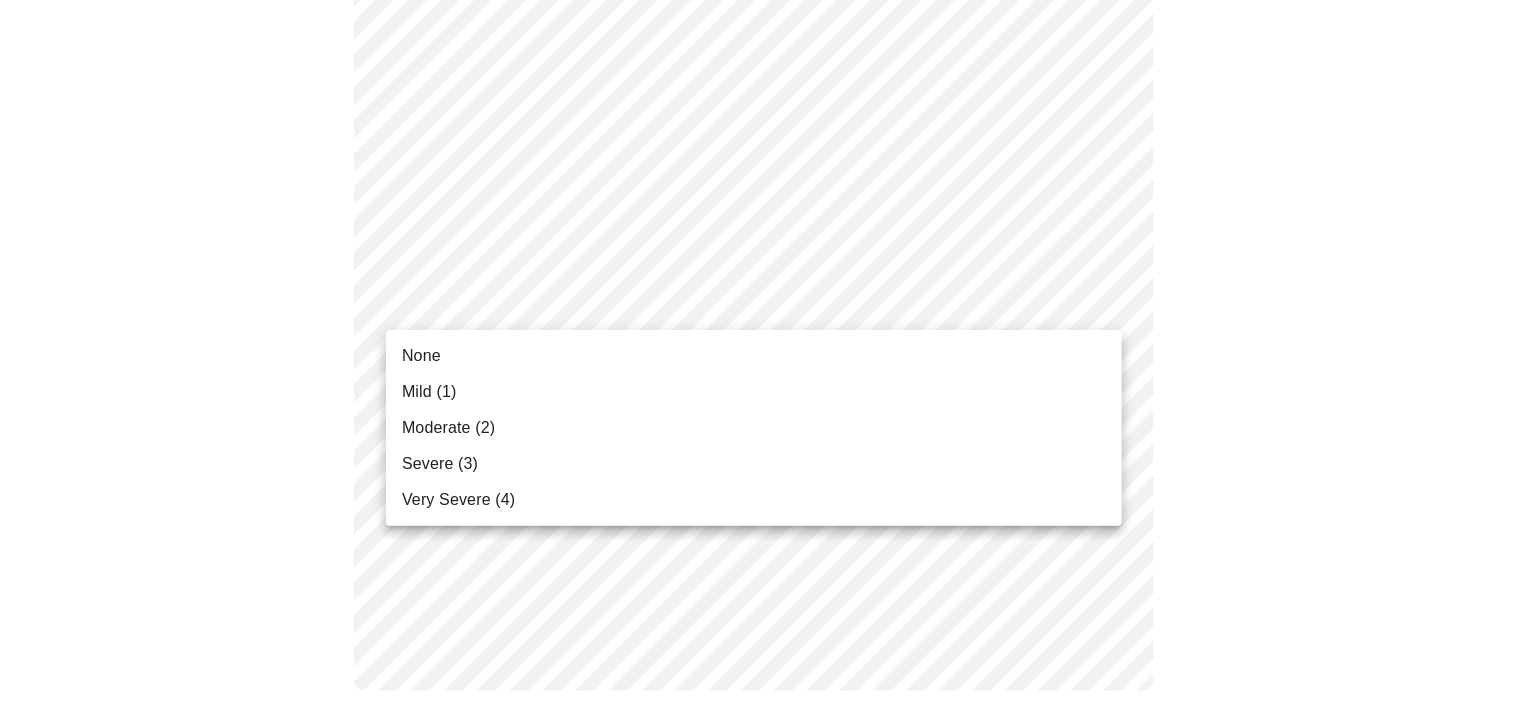 click on "None" at bounding box center (754, 356) 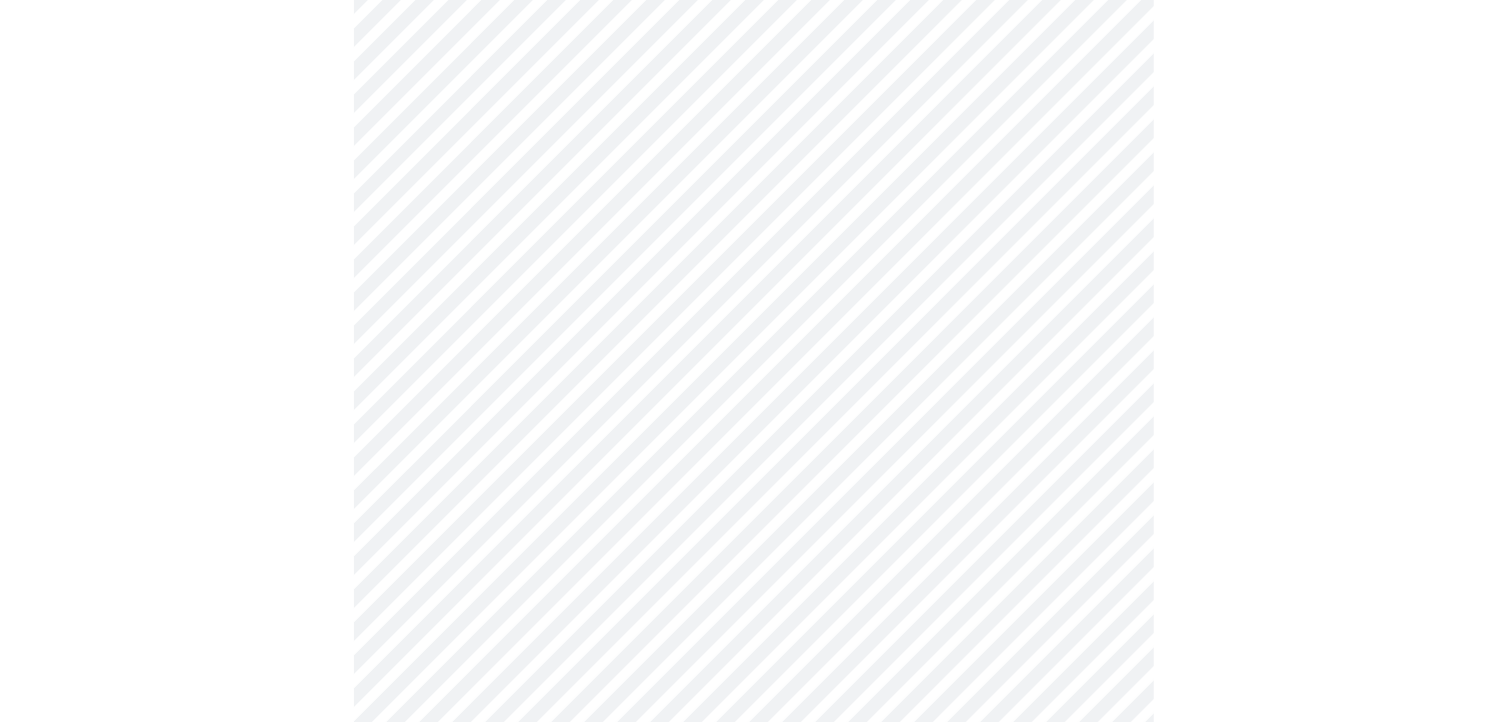 scroll, scrollTop: 656, scrollLeft: 0, axis: vertical 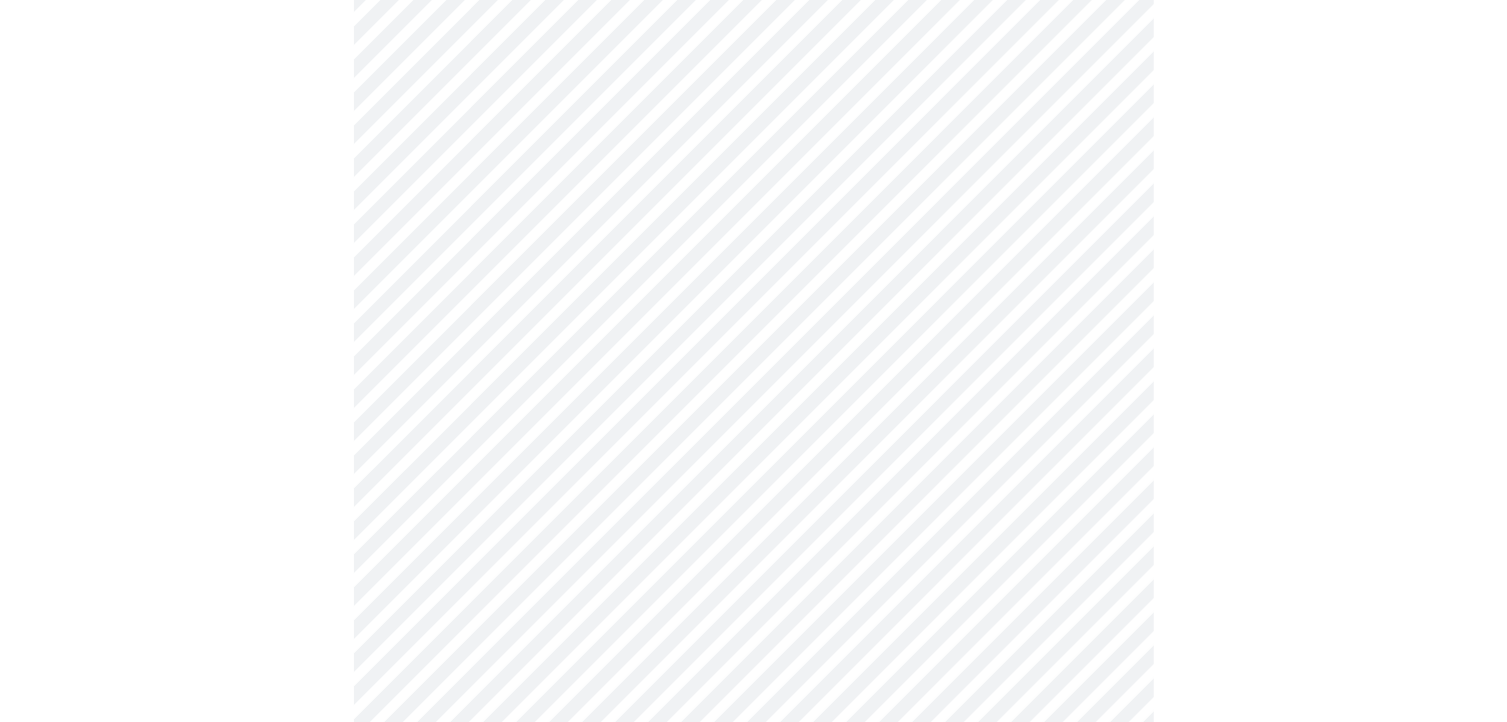 click on "MyMenopauseRx Appointments Messaging Labs Uploads Medications Community Refer a Friend Hi [PERSON_NAME]   Intake Questions for [DATE] 1:20pm-1:40pm 3  /  13 Settings Billing Invoices Log out" at bounding box center [753, 541] 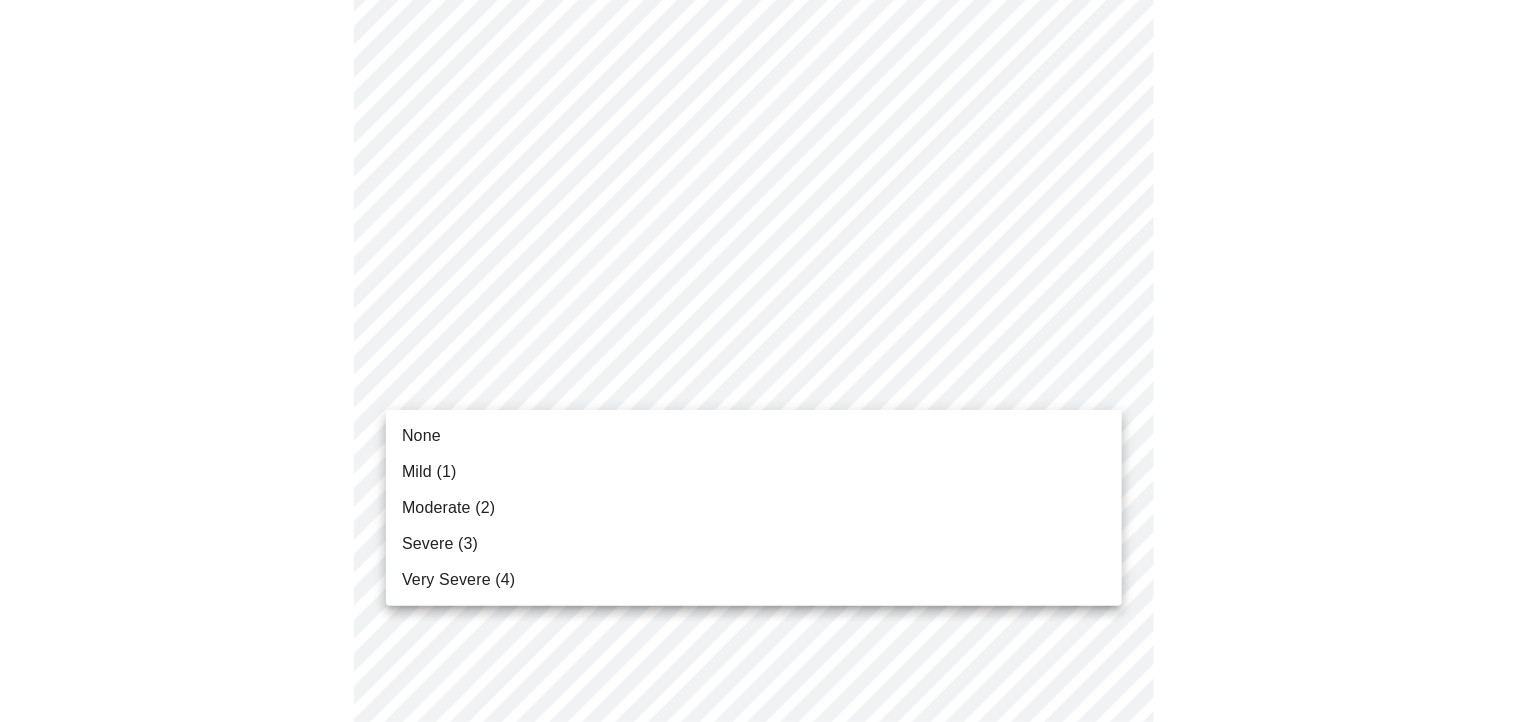 click on "Mild (1)" at bounding box center (754, 472) 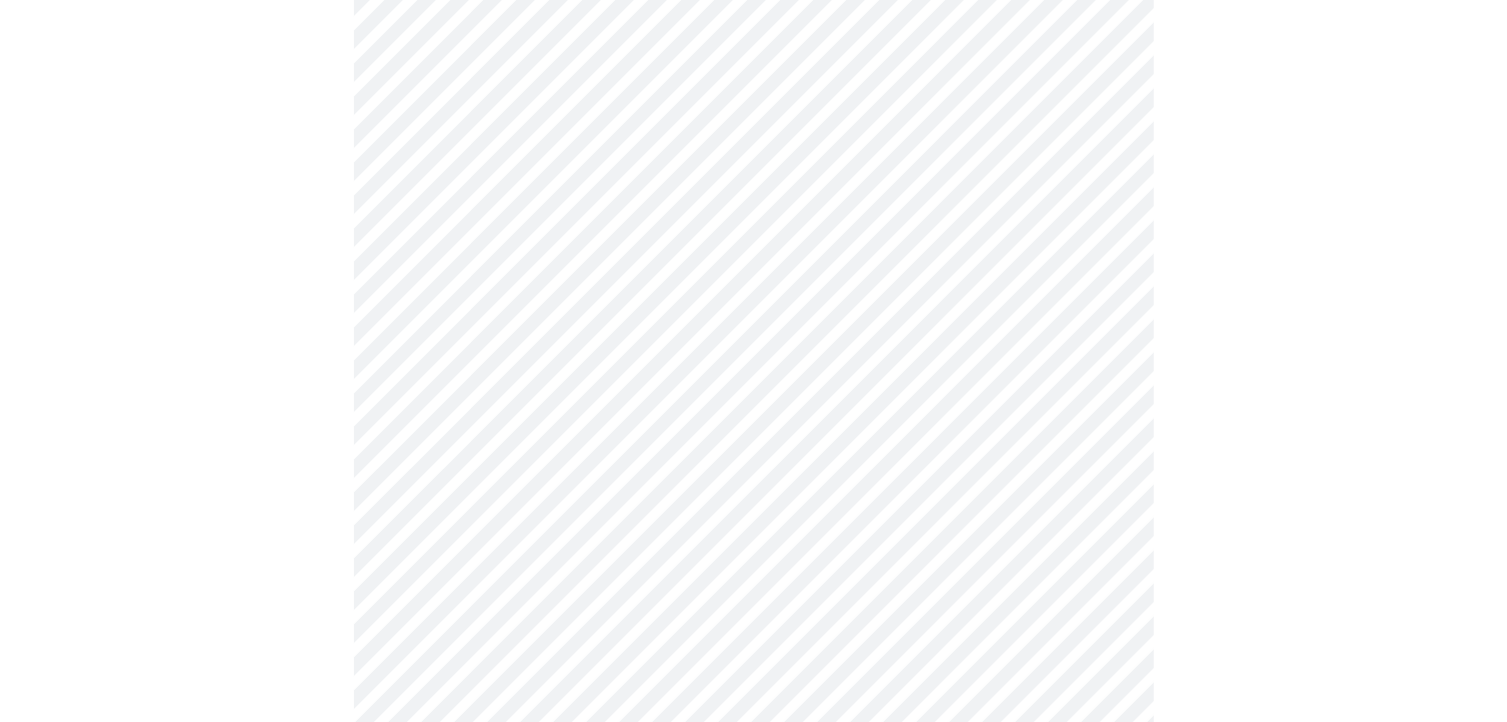 scroll, scrollTop: 900, scrollLeft: 0, axis: vertical 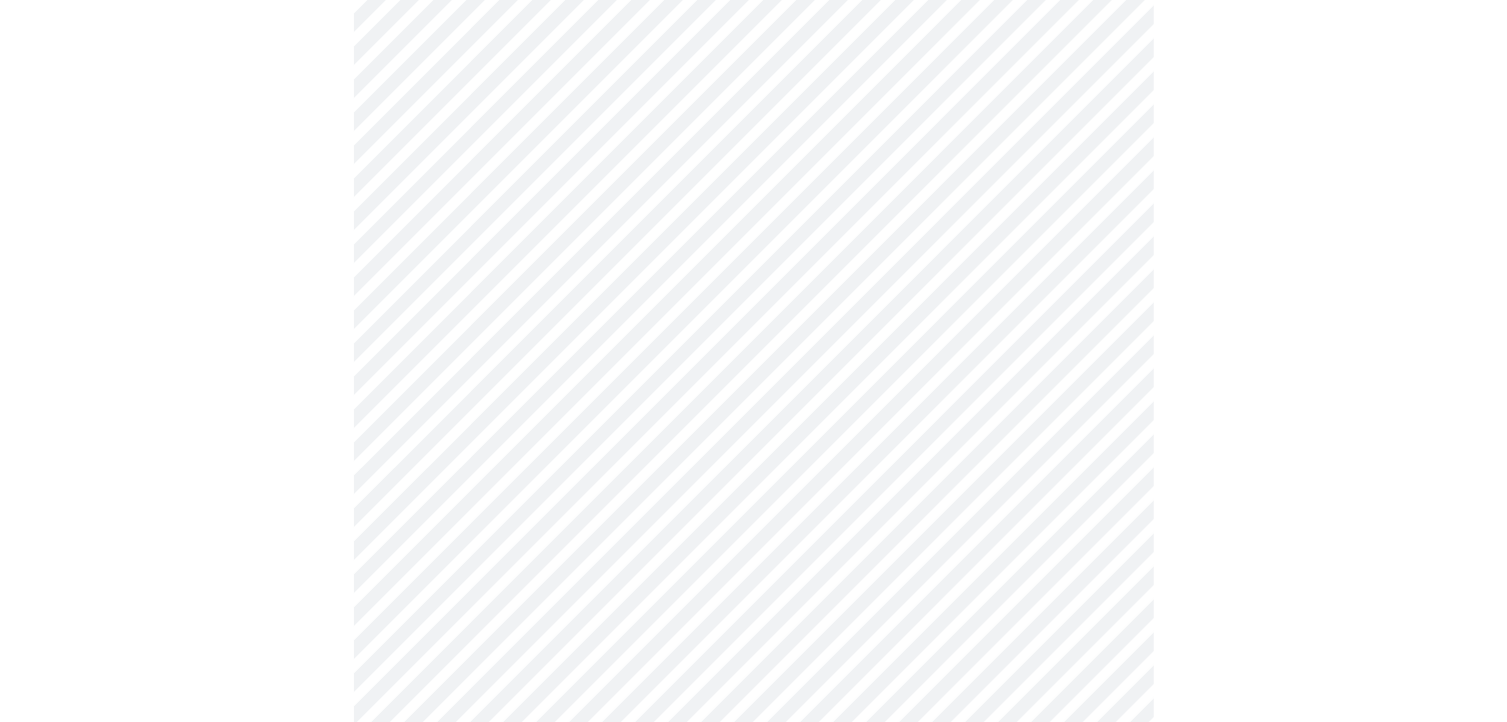 click on "MyMenopauseRx Appointments Messaging Labs Uploads Medications Community Refer a Friend Hi [PERSON_NAME]   Intake Questions for [DATE] 1:20pm-1:40pm 4  /  13 Settings Billing Invoices Log out" at bounding box center [753, 53] 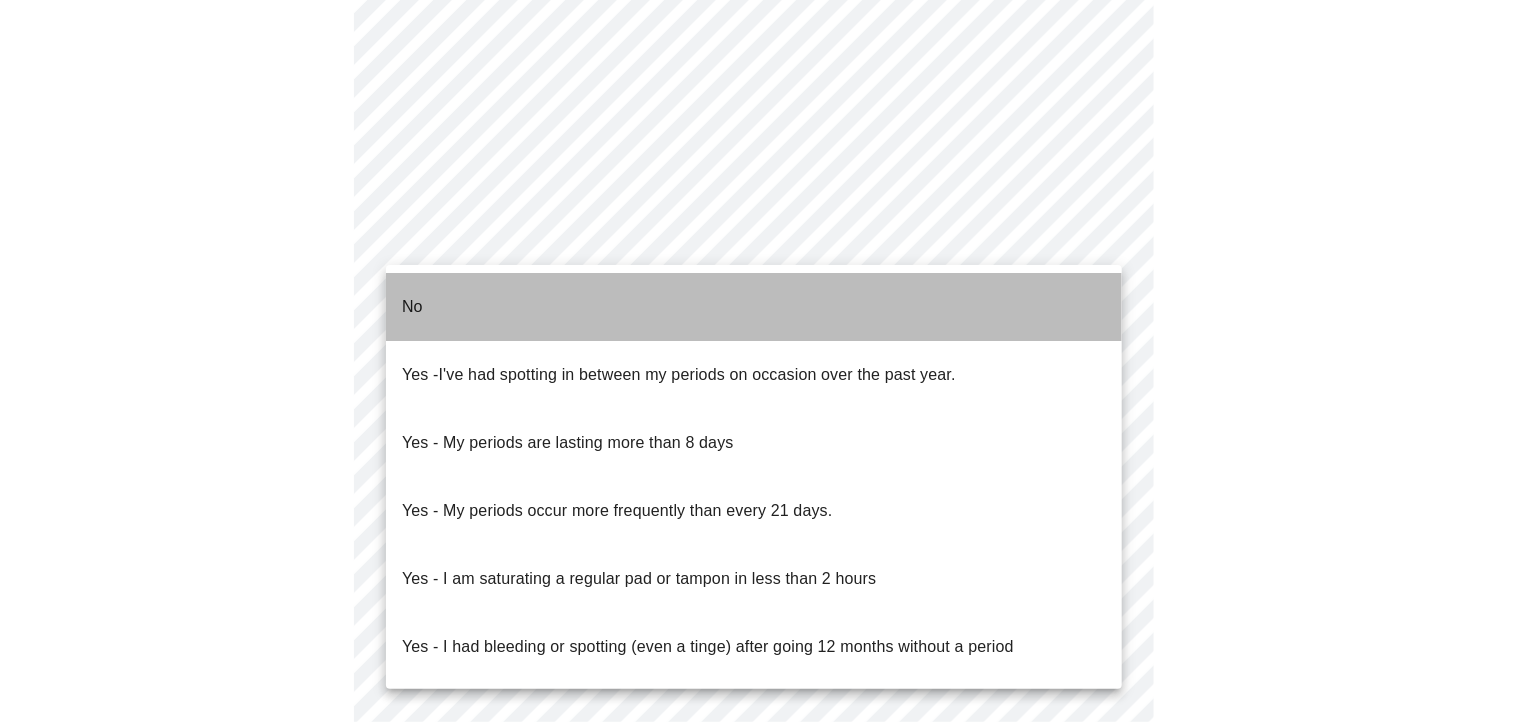 click on "No" at bounding box center (754, 307) 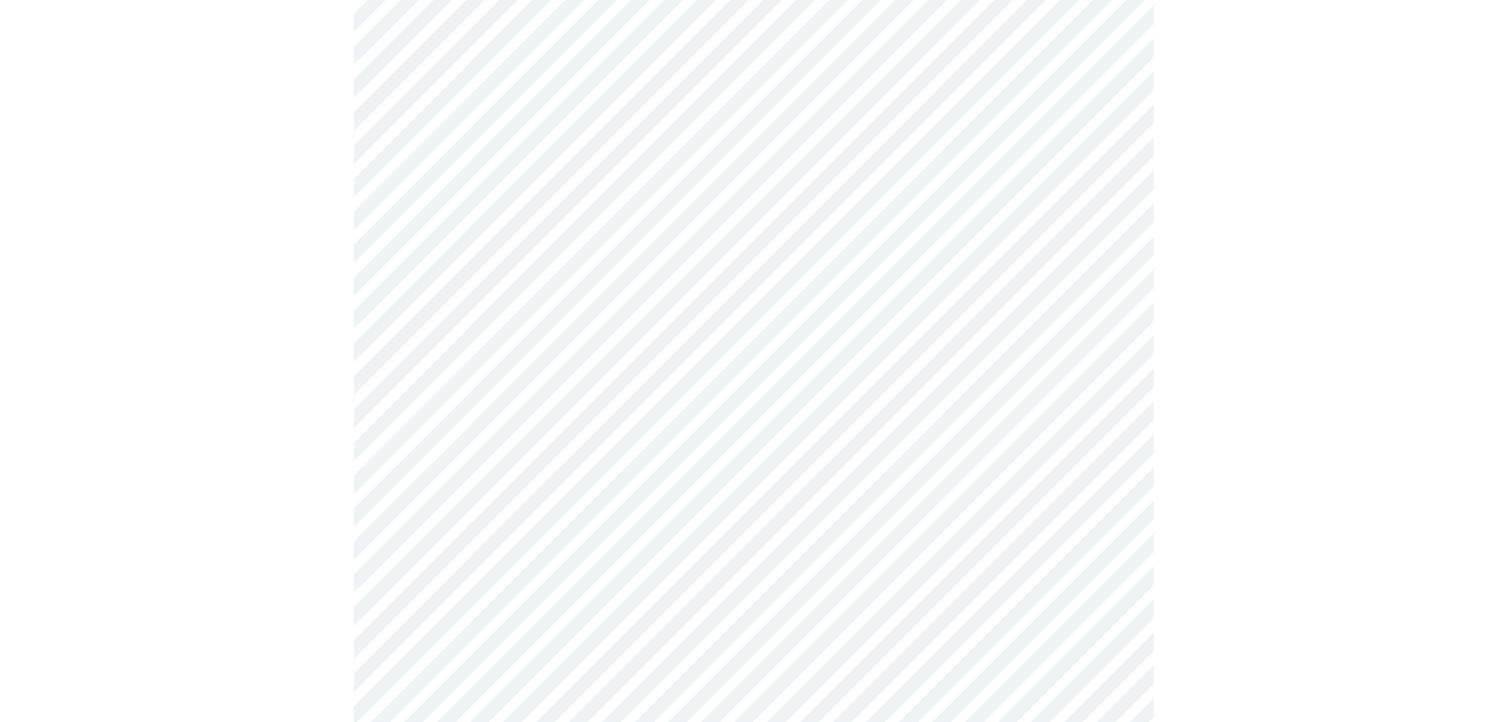 scroll, scrollTop: 1000, scrollLeft: 0, axis: vertical 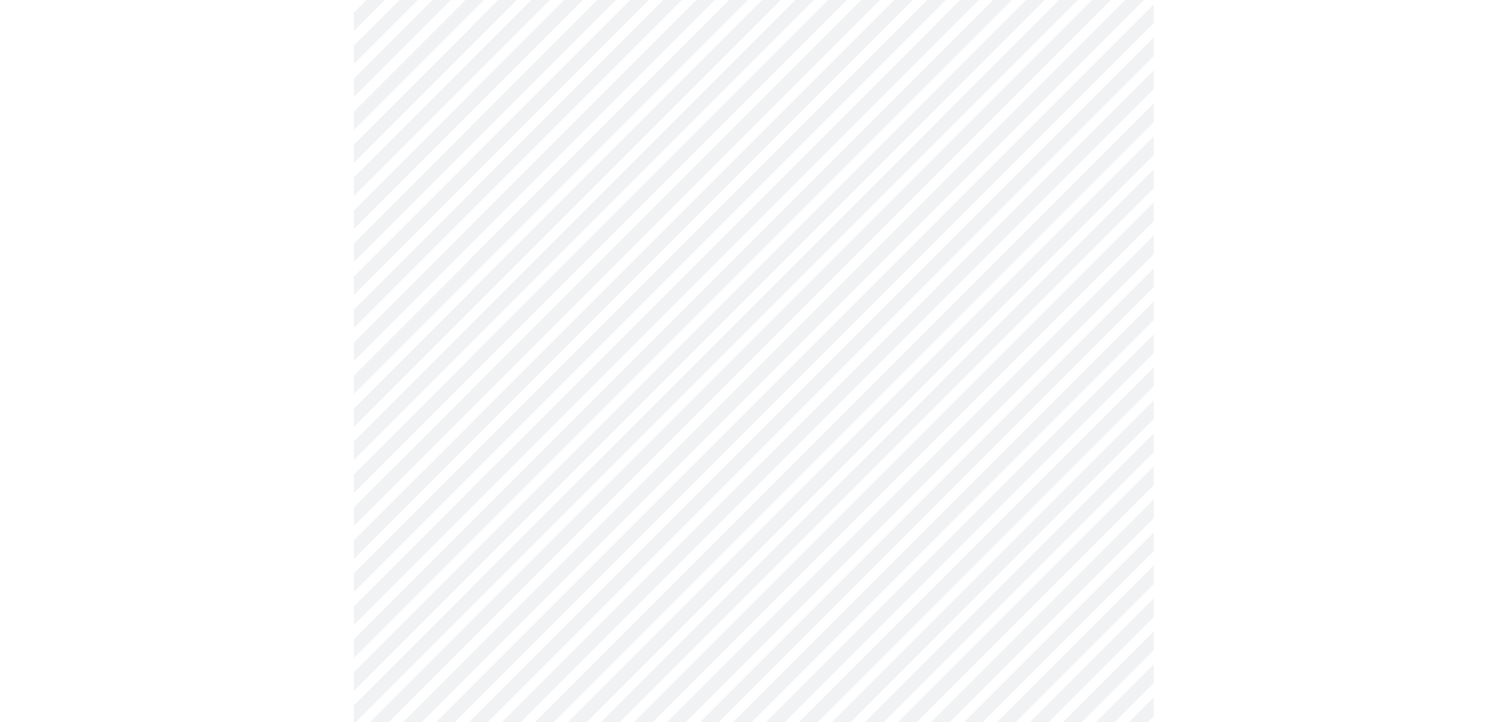 click on "MyMenopauseRx Appointments Messaging Labs Uploads Medications Community Refer a Friend Hi [PERSON_NAME]   Intake Questions for [DATE] 1:20pm-1:40pm 4  /  13 Settings Billing Invoices Log out" at bounding box center (753, -53) 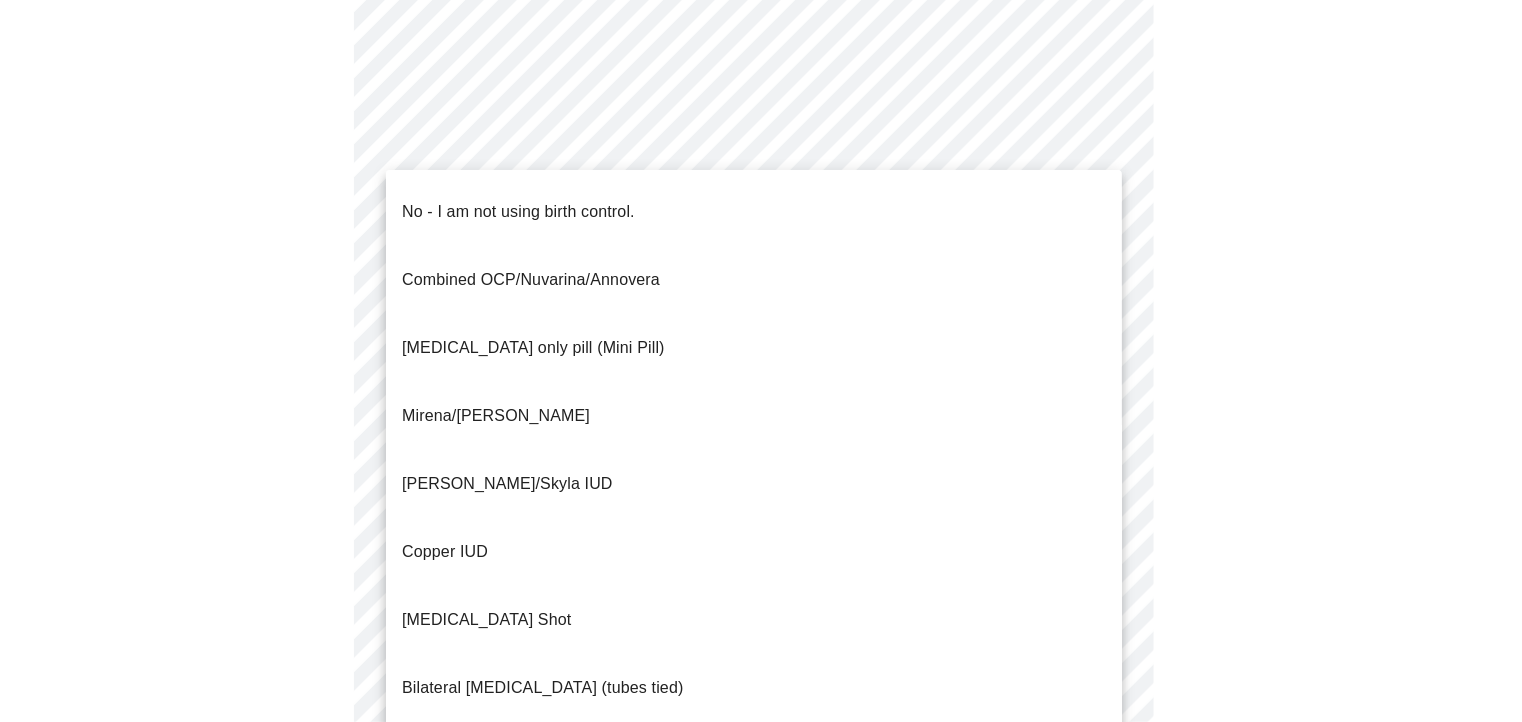 click on "No - I am not using birth control." at bounding box center (754, 212) 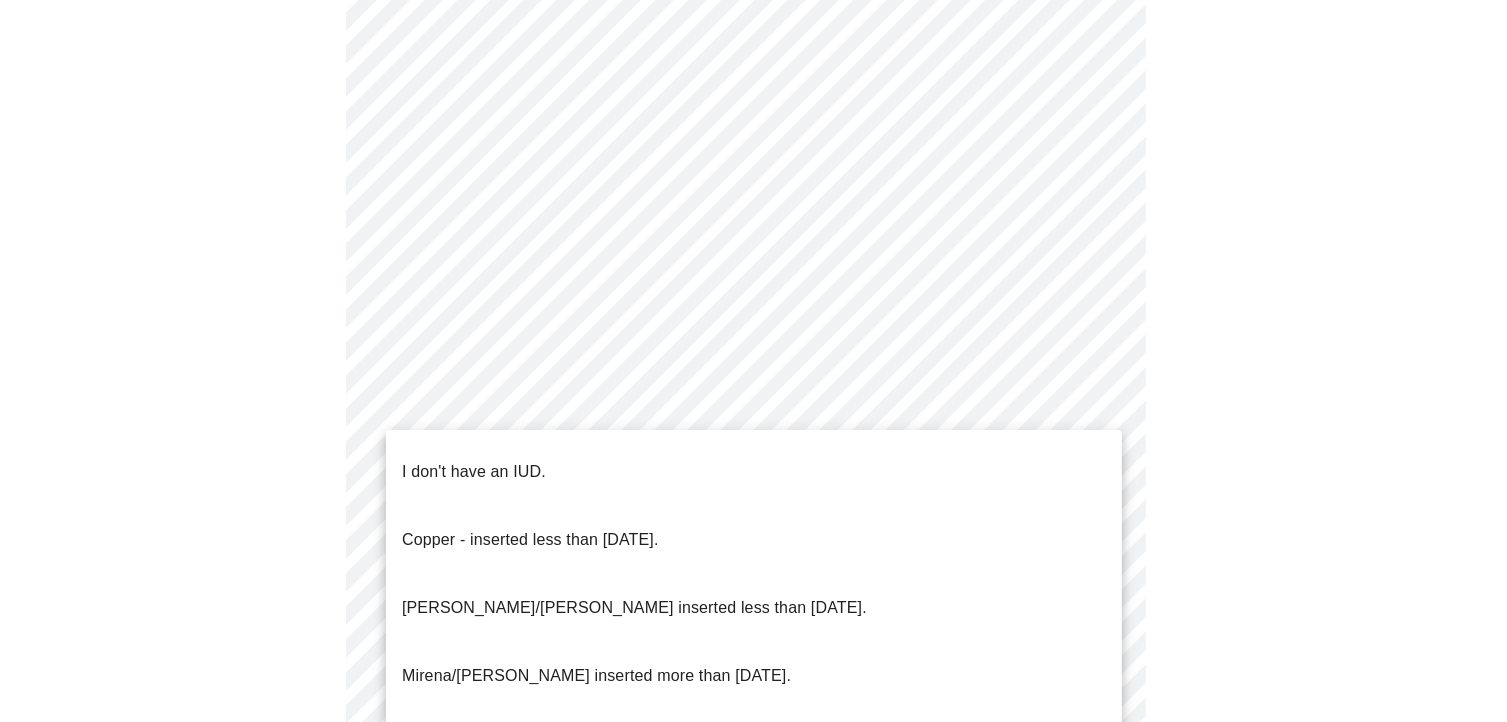 click on "MyMenopauseRx Appointments Messaging Labs Uploads Medications Community Refer a Friend Hi [PERSON_NAME]   Intake Questions for [DATE] 1:20pm-1:40pm 4  /  13 Settings Billing Invoices Log out I don't have an IUD.
Copper - inserted less than [DATE].
[PERSON_NAME]/[PERSON_NAME] inserted less than [DATE].
[PERSON_NAME]/[PERSON_NAME] inserted more than [DATE].
[PERSON_NAME], inserted more than [DATE]." at bounding box center [753, -59] 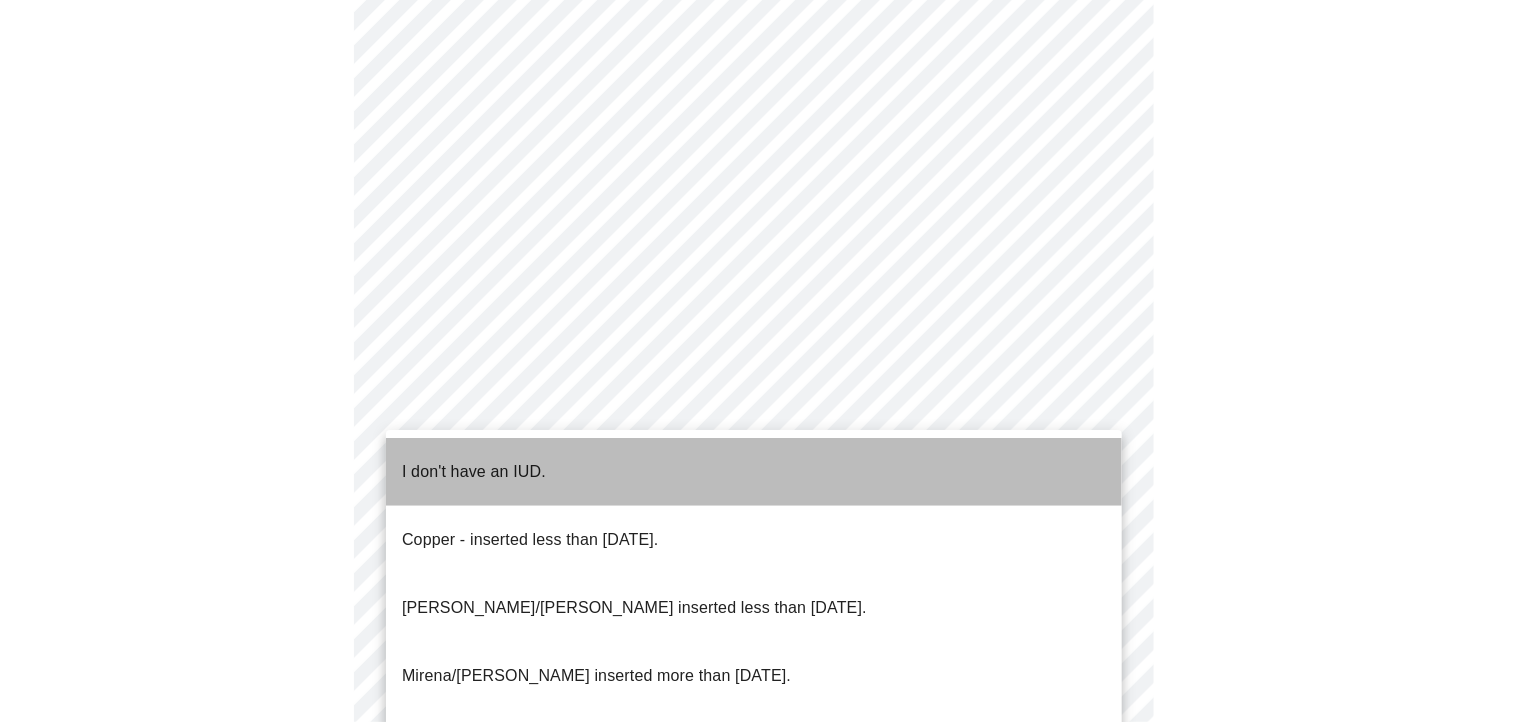 click on "I don't have an IUD." at bounding box center [754, 472] 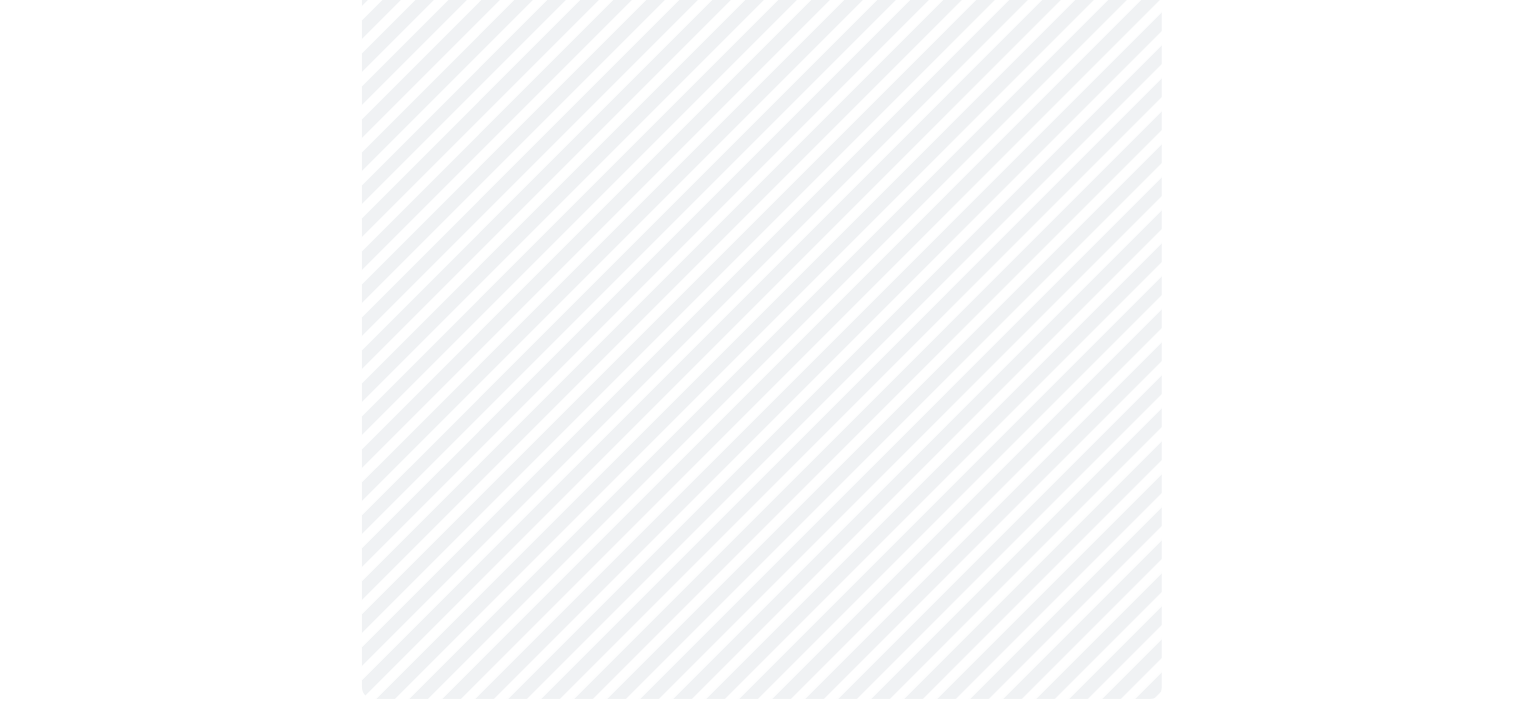 scroll, scrollTop: 1132, scrollLeft: 0, axis: vertical 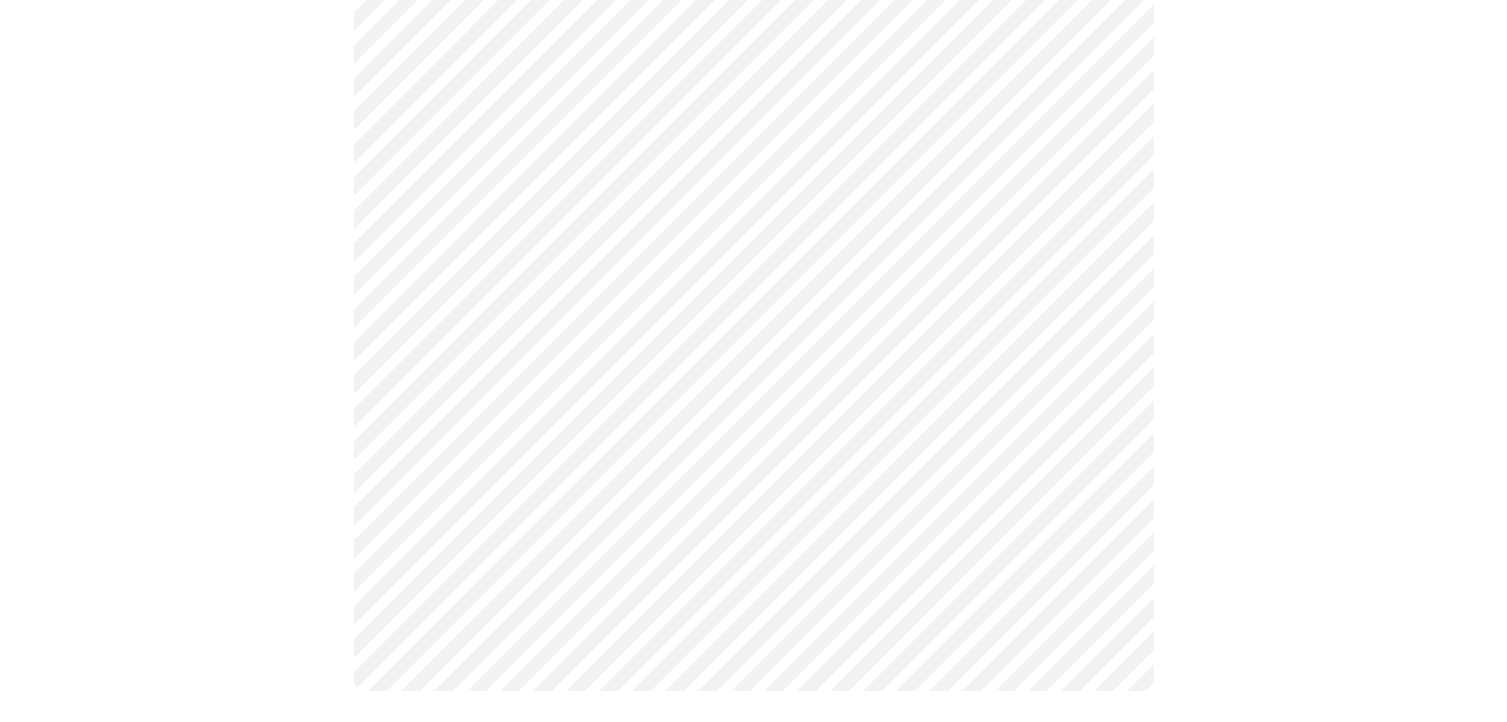 click on "MyMenopauseRx Appointments Messaging Labs Uploads Medications Community Refer a Friend Hi [PERSON_NAME]   Intake Questions for [DATE] 1:20pm-1:40pm 4  /  13 Settings Billing Invoices Log out" at bounding box center (753, -197) 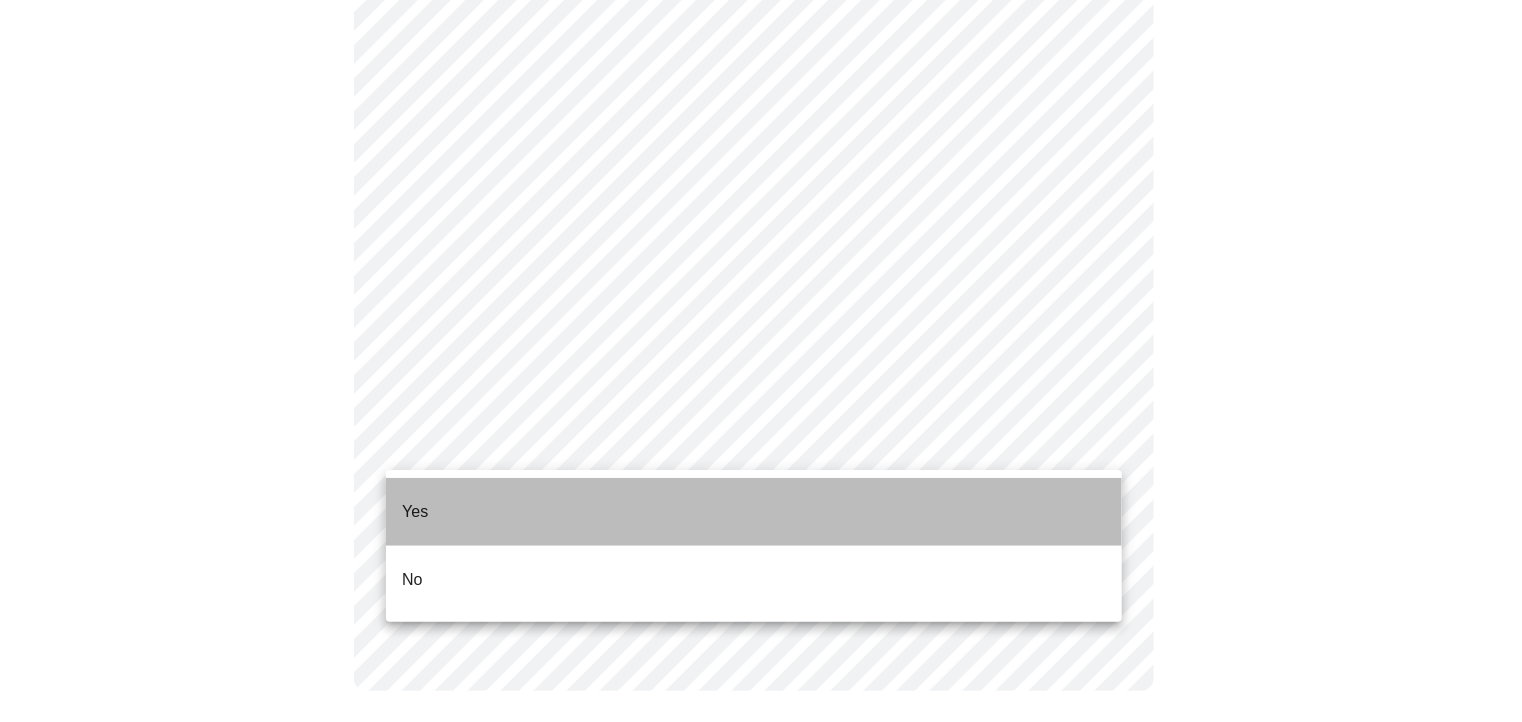 click on "Yes" at bounding box center (754, 512) 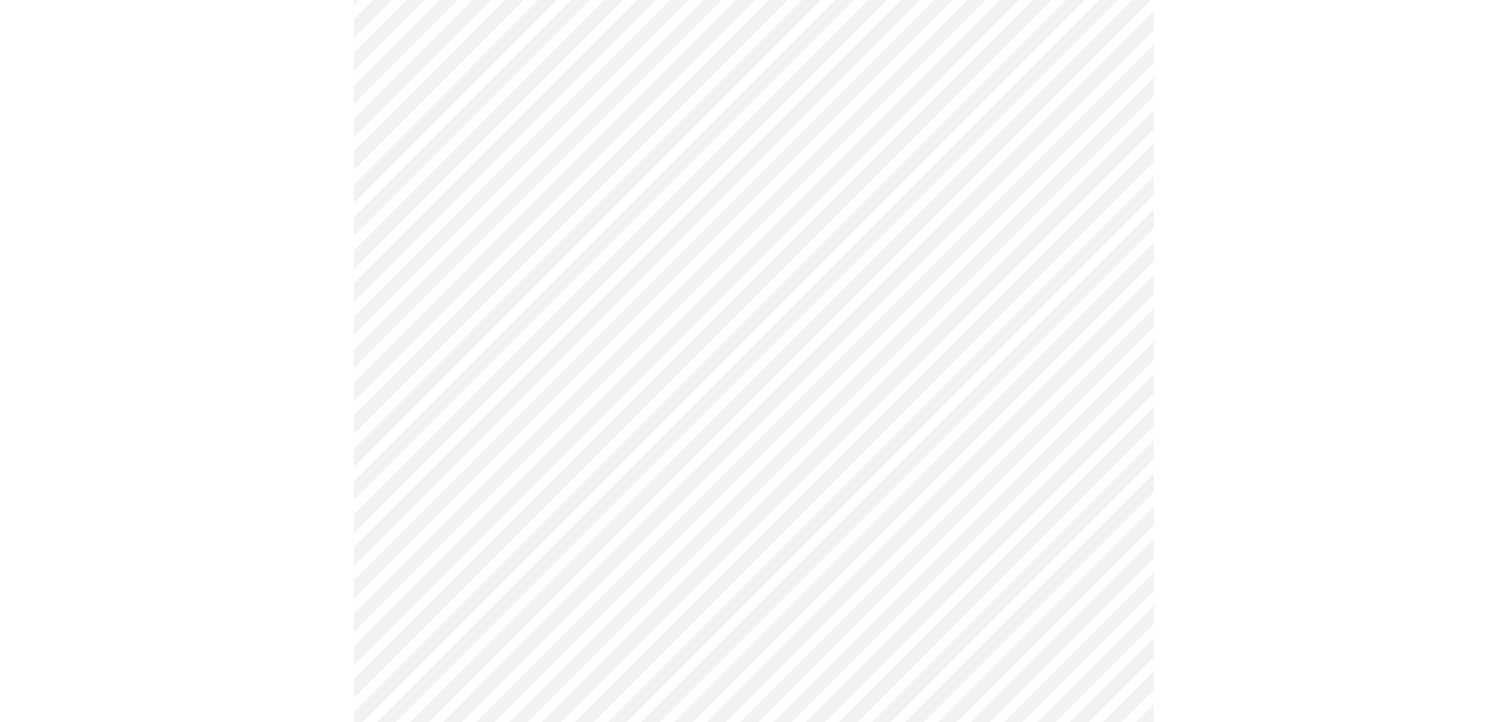 scroll, scrollTop: 5200, scrollLeft: 0, axis: vertical 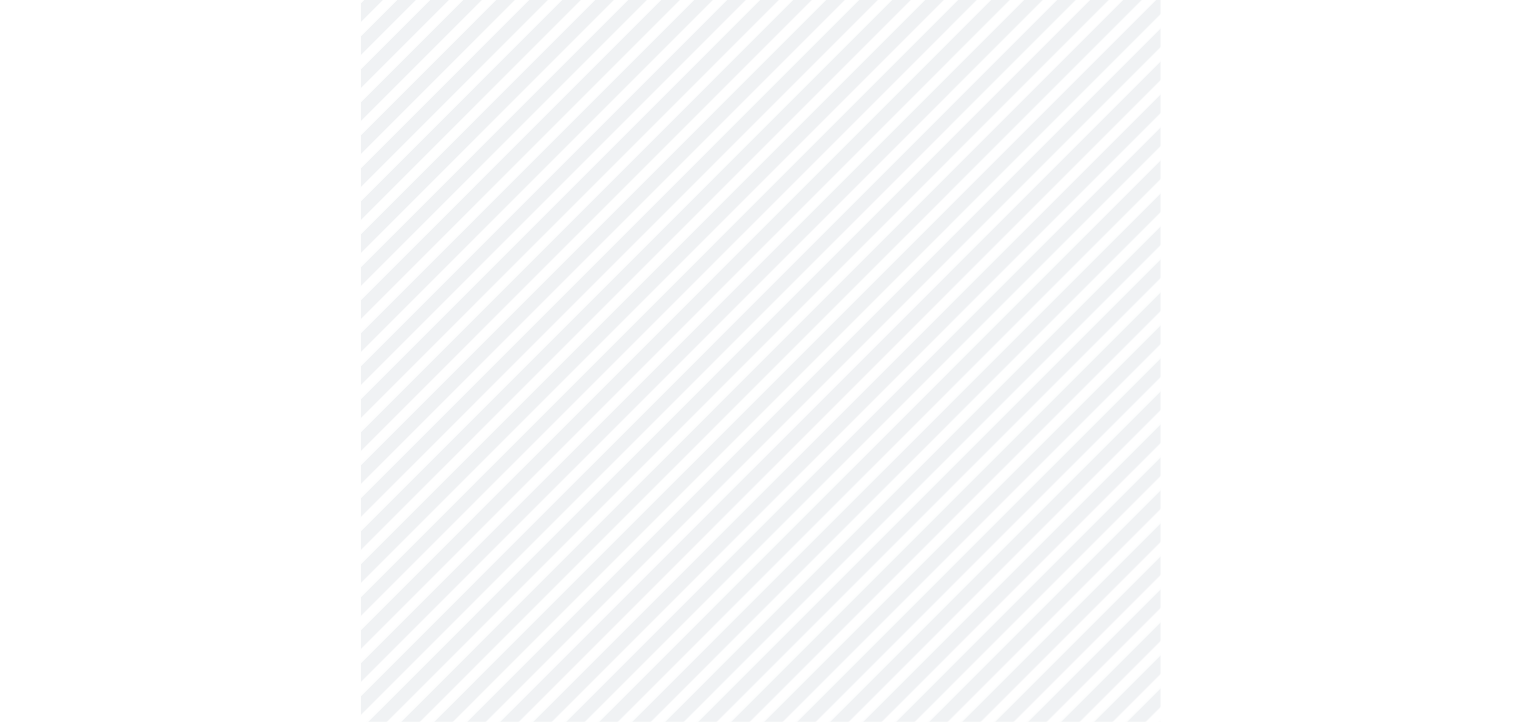 click on "MyMenopauseRx Appointments Messaging Labs Uploads Medications Community Refer a Friend Hi [PERSON_NAME]   Intake Questions for [DATE] 1:20pm-1:40pm 7  /  13 Settings Billing Invoices Log out" at bounding box center [761, -2014] 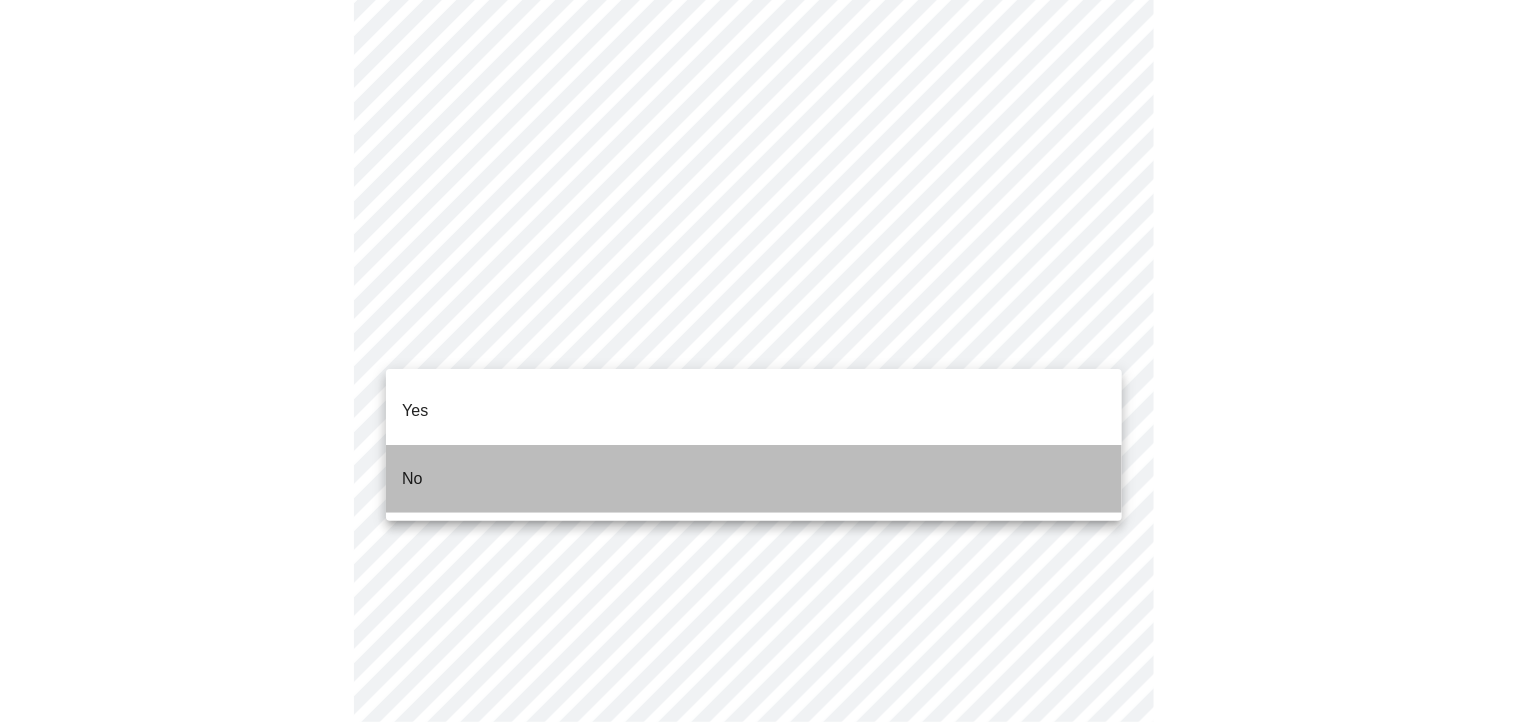 click on "No" at bounding box center (754, 479) 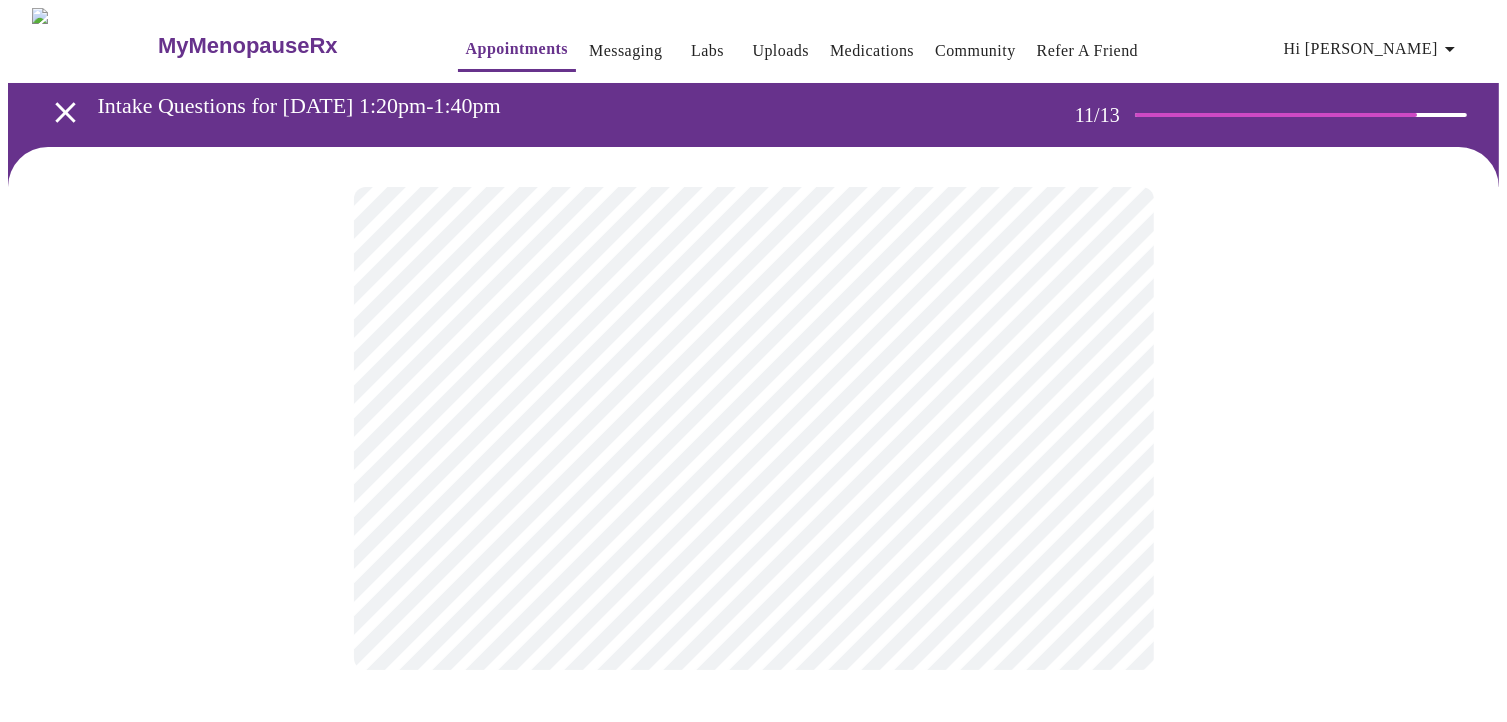 scroll, scrollTop: 0, scrollLeft: 0, axis: both 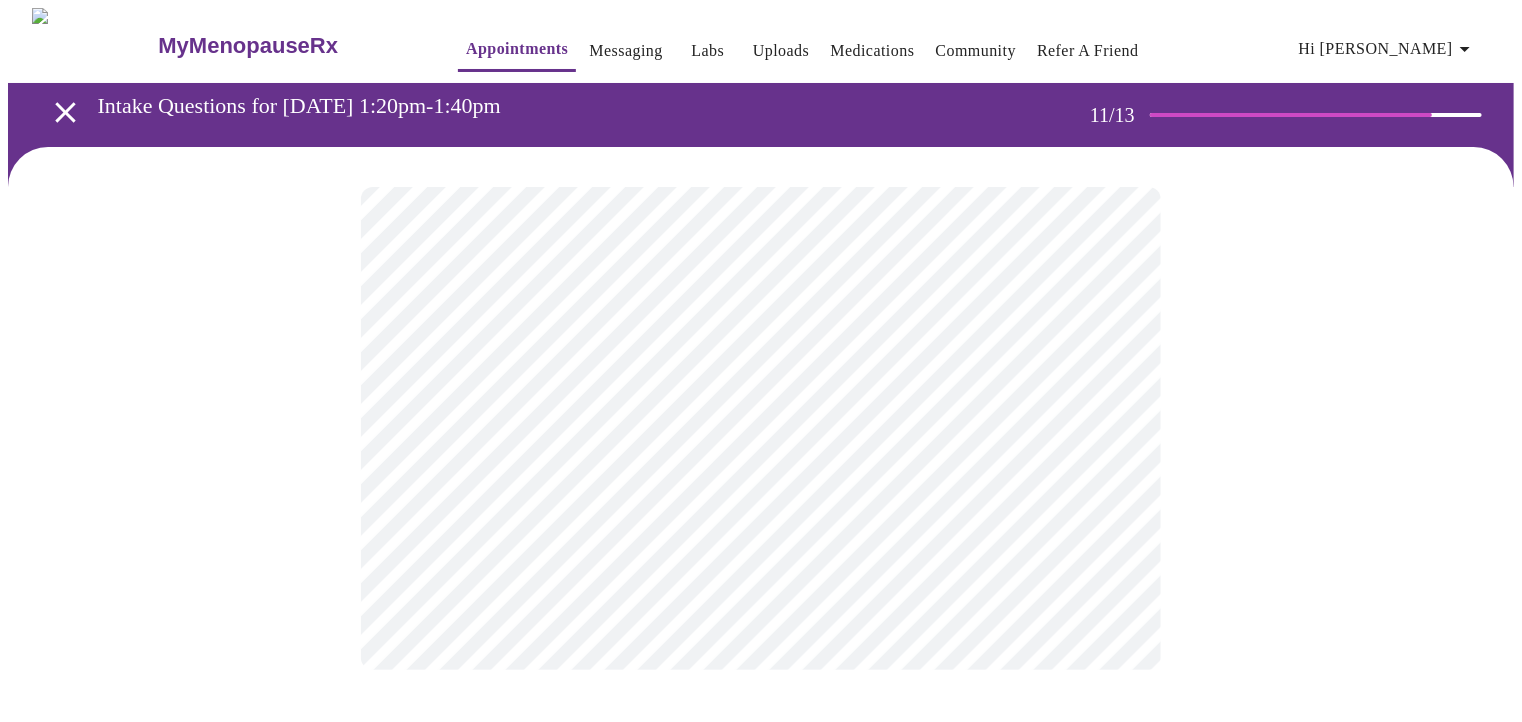 click at bounding box center [761, 428] 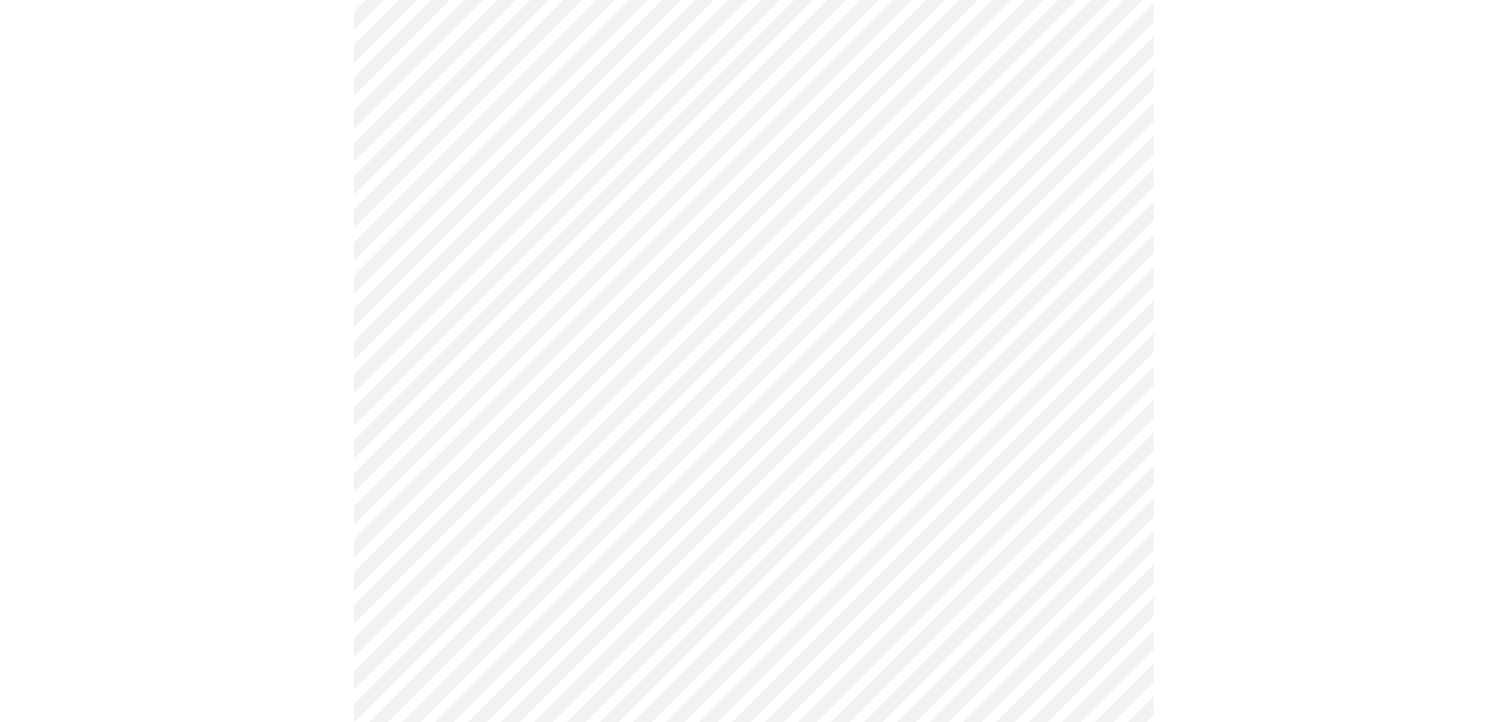 scroll, scrollTop: 1142, scrollLeft: 0, axis: vertical 